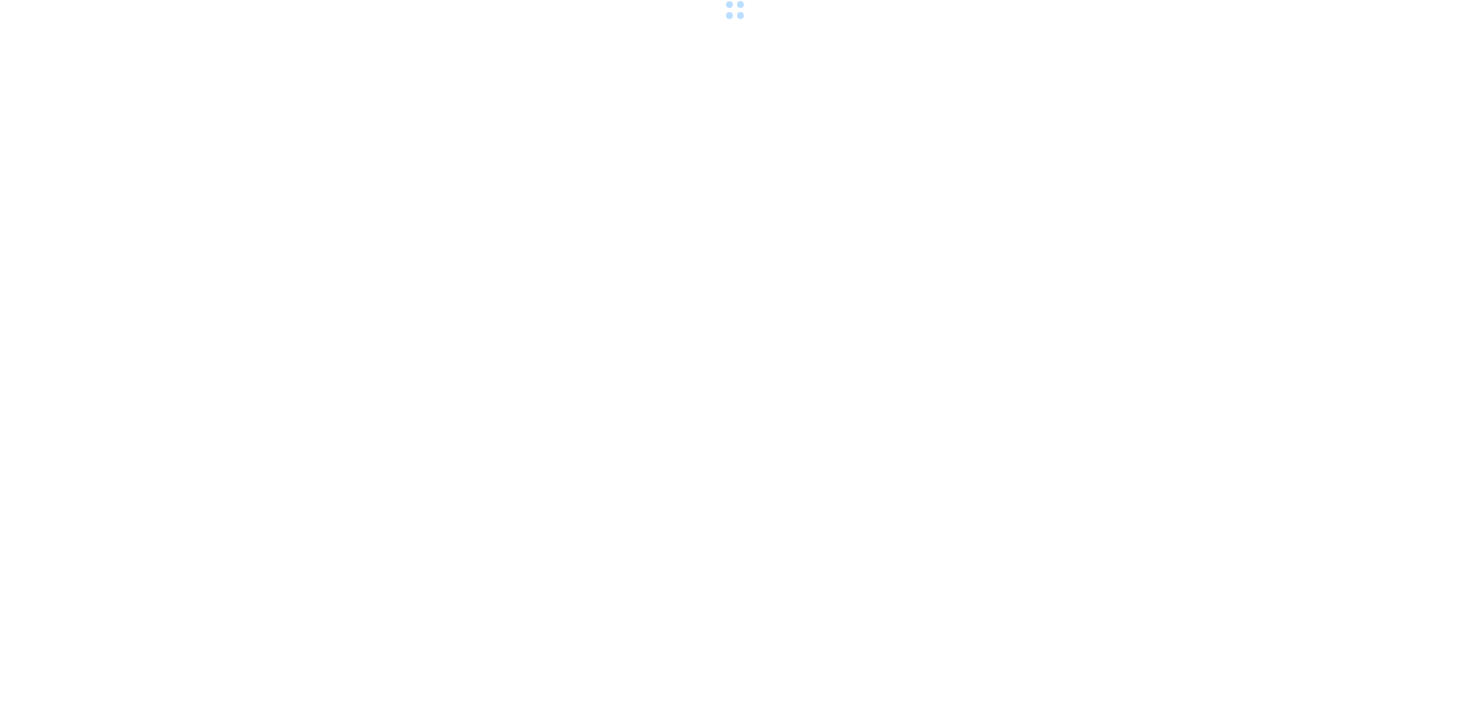 scroll, scrollTop: 0, scrollLeft: 0, axis: both 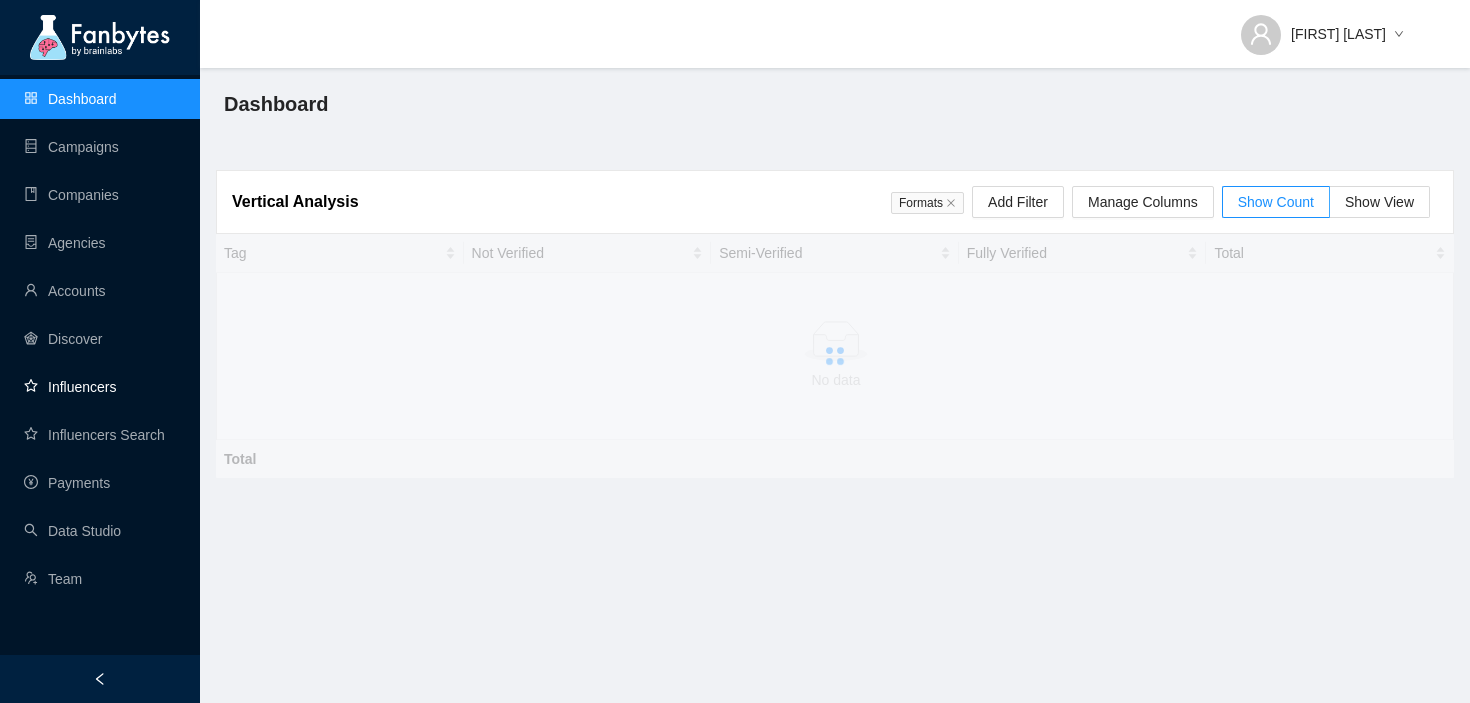click on "Influencers" at bounding box center (70, 387) 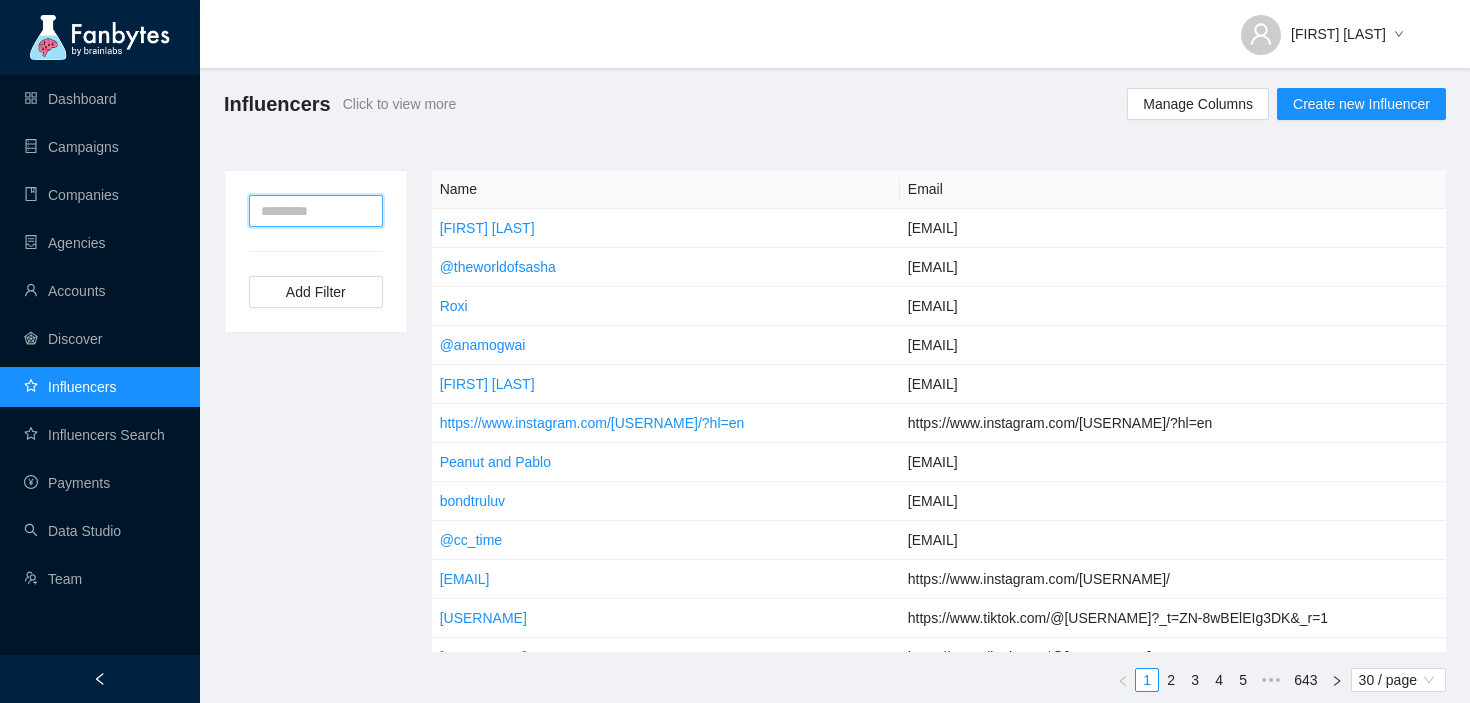 click at bounding box center [316, 211] 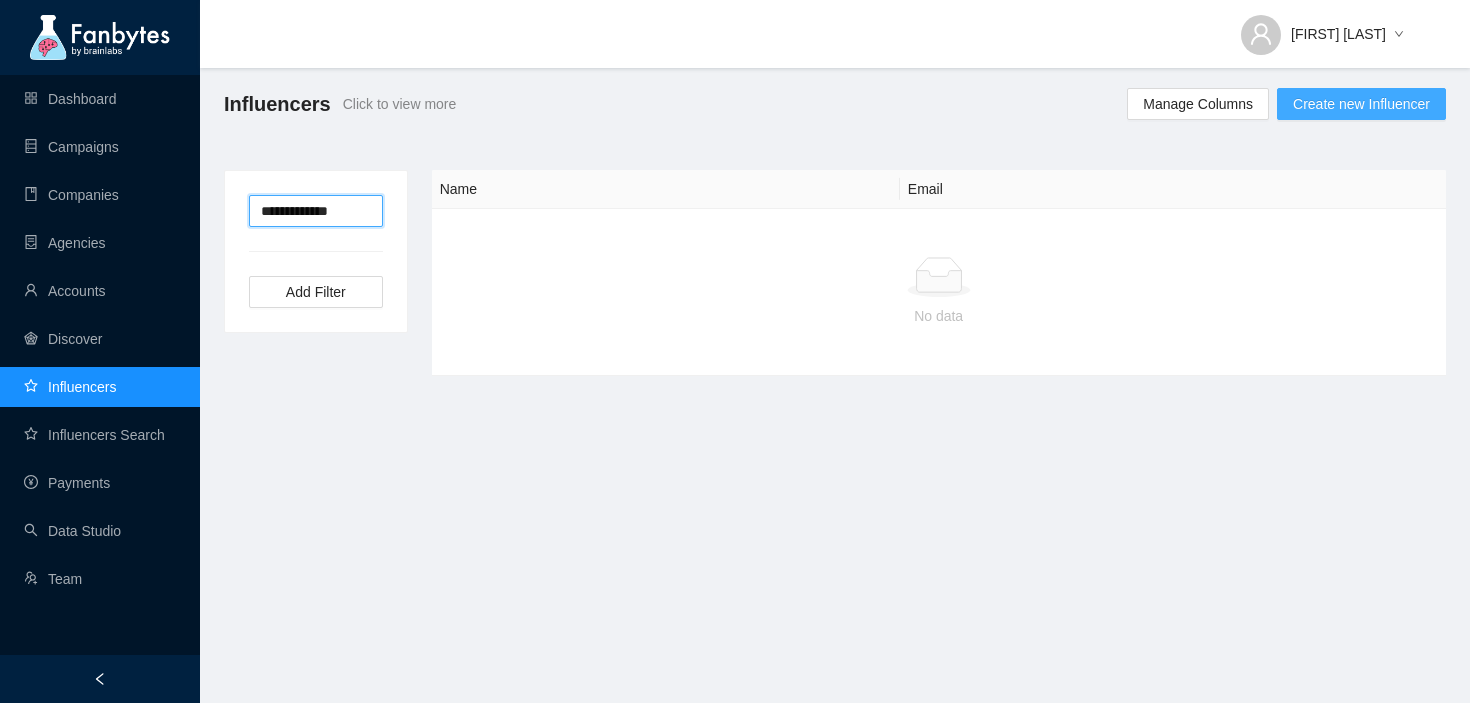 type on "**********" 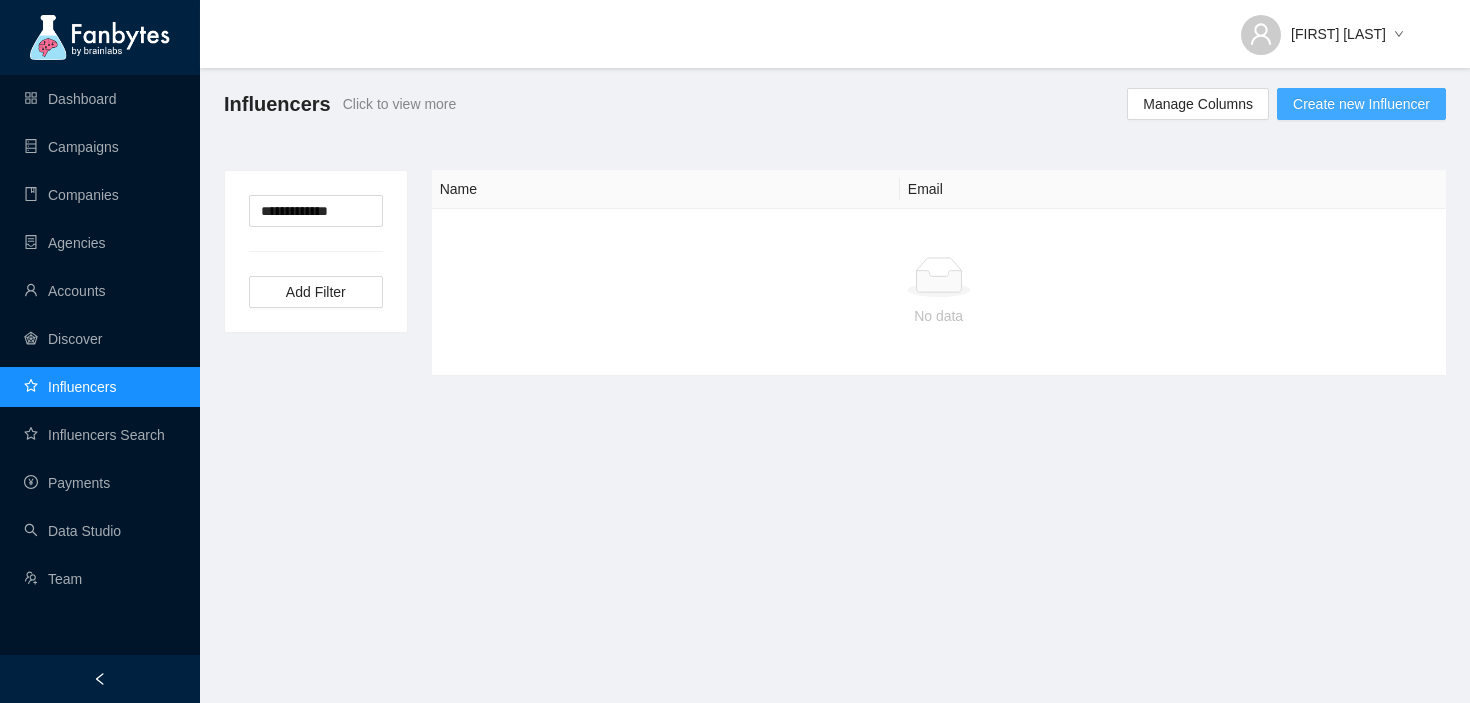 click on "Create new Influencer" at bounding box center (1361, 104) 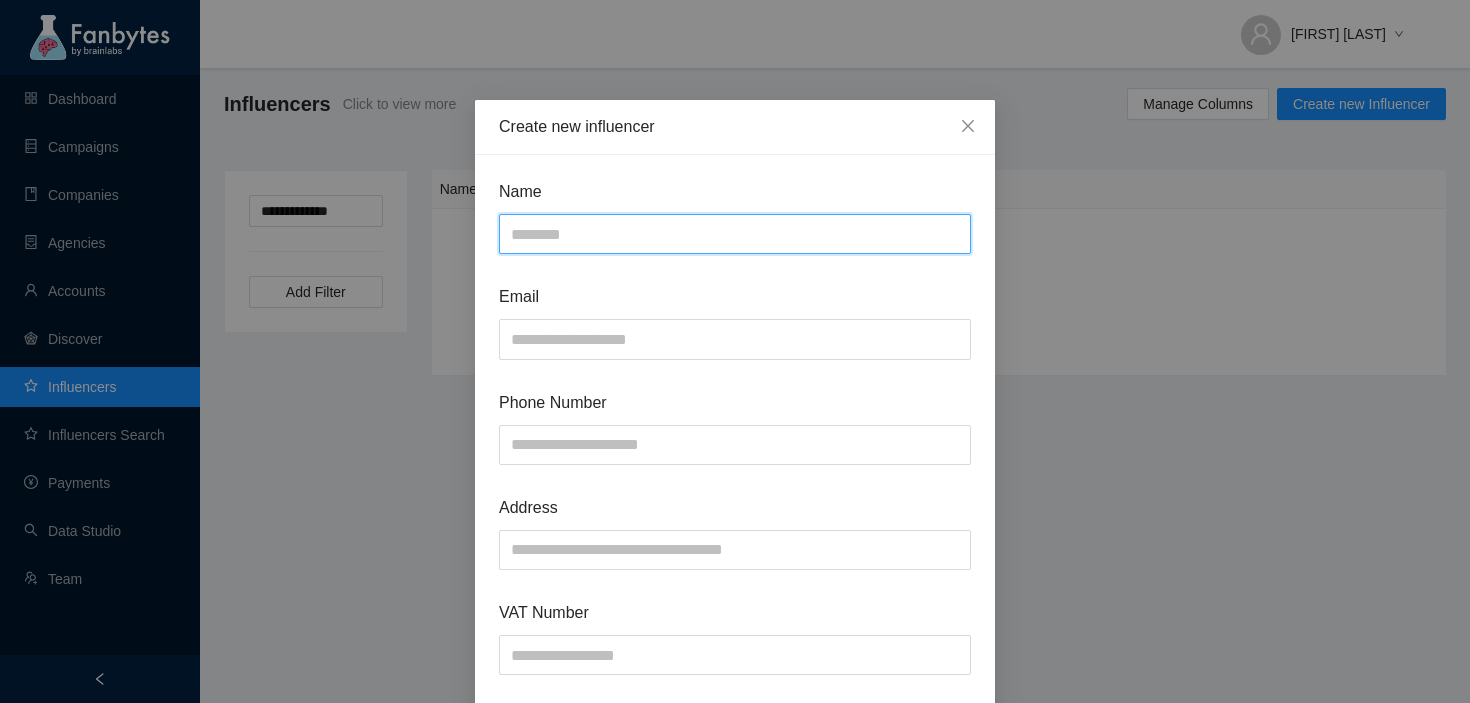 click at bounding box center [735, 234] 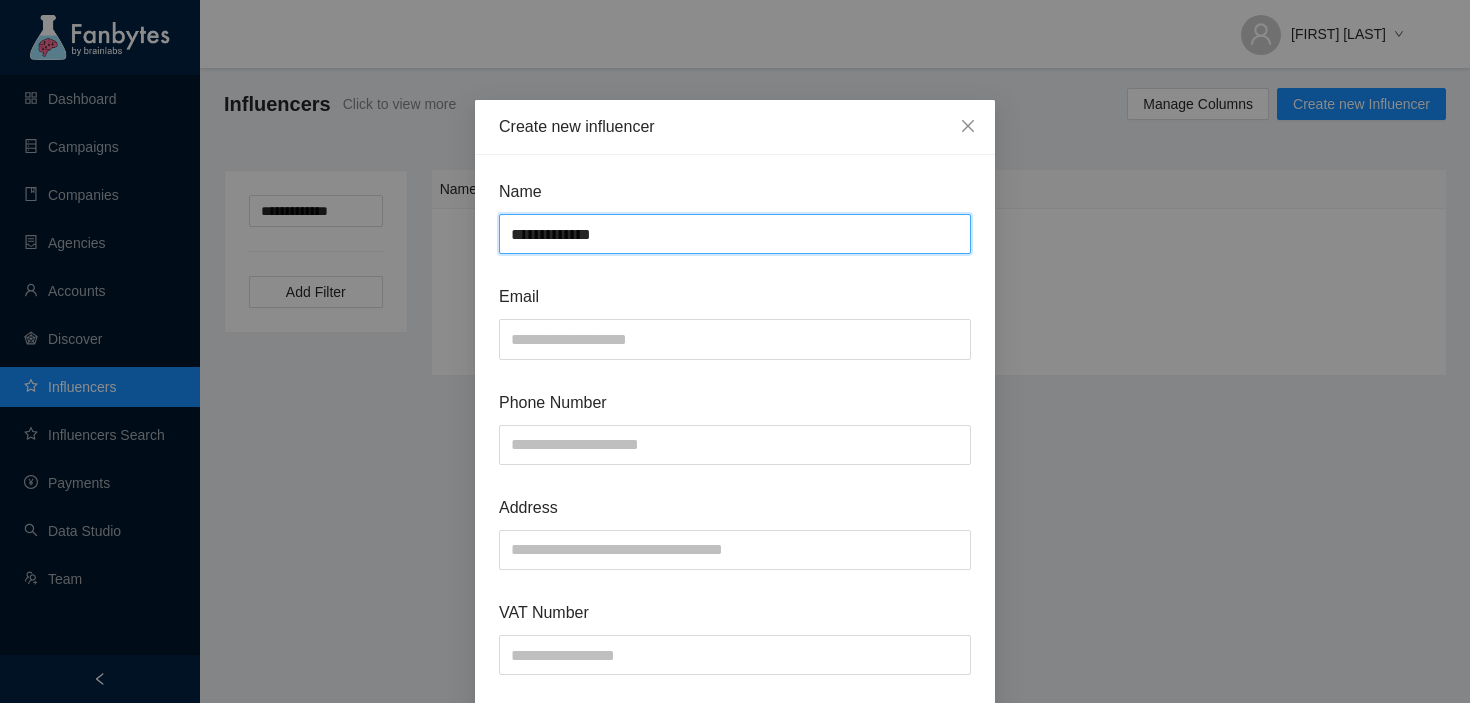 type on "**********" 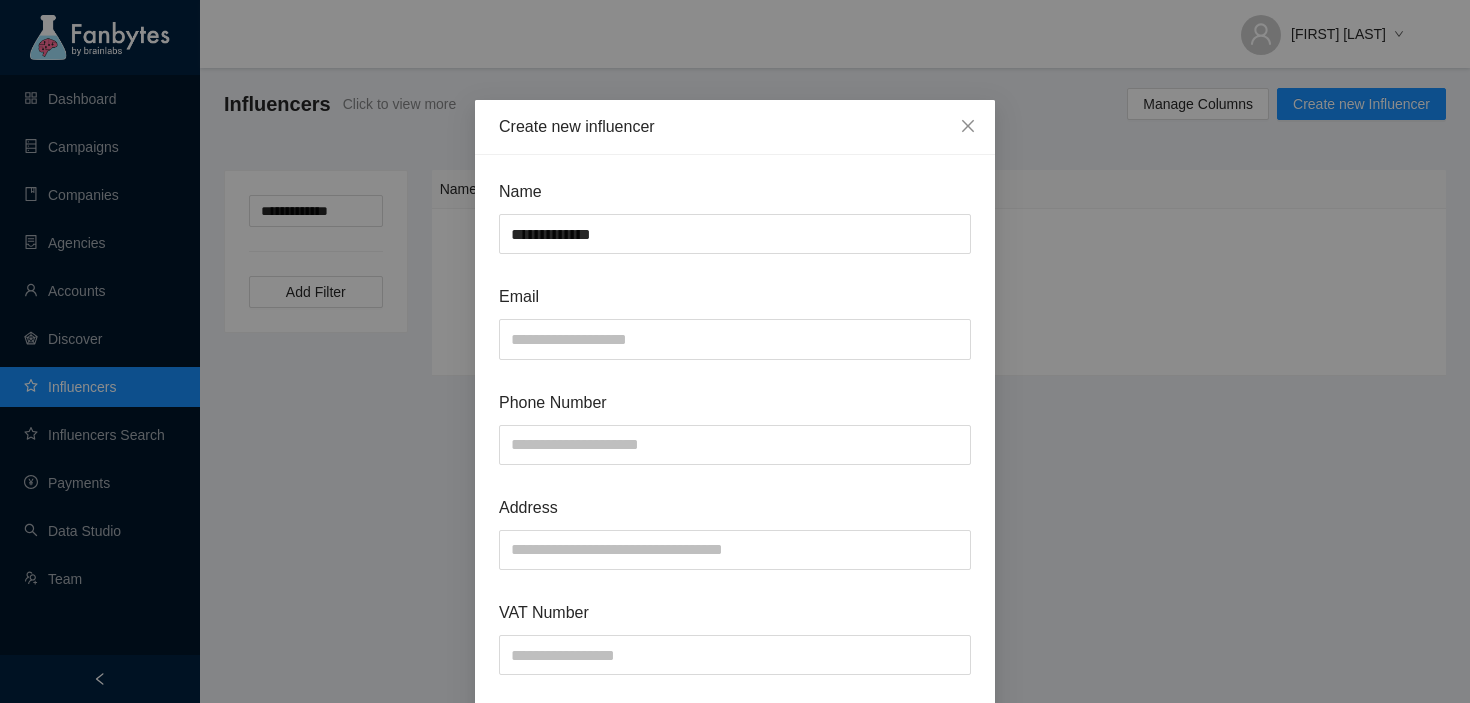 click on "**********" at bounding box center [735, 799] 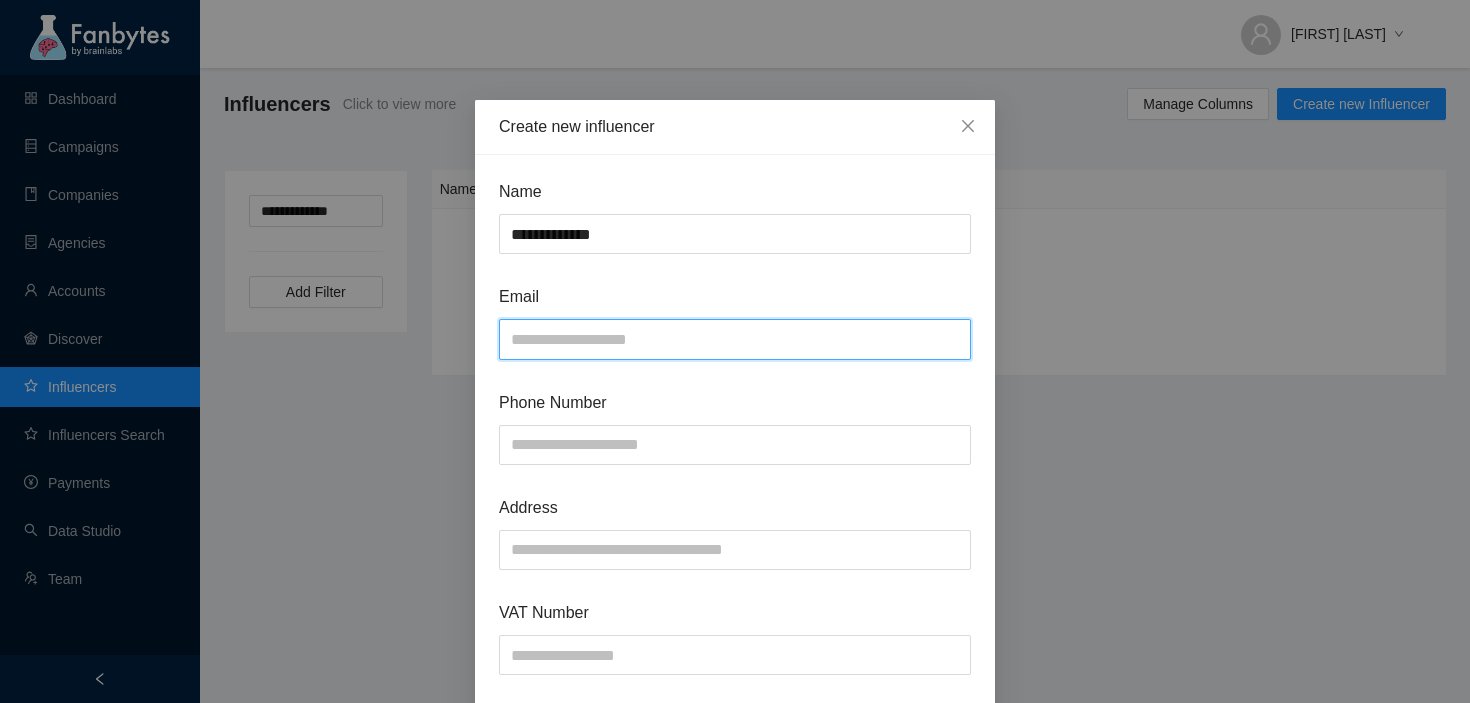 click at bounding box center (735, 339) 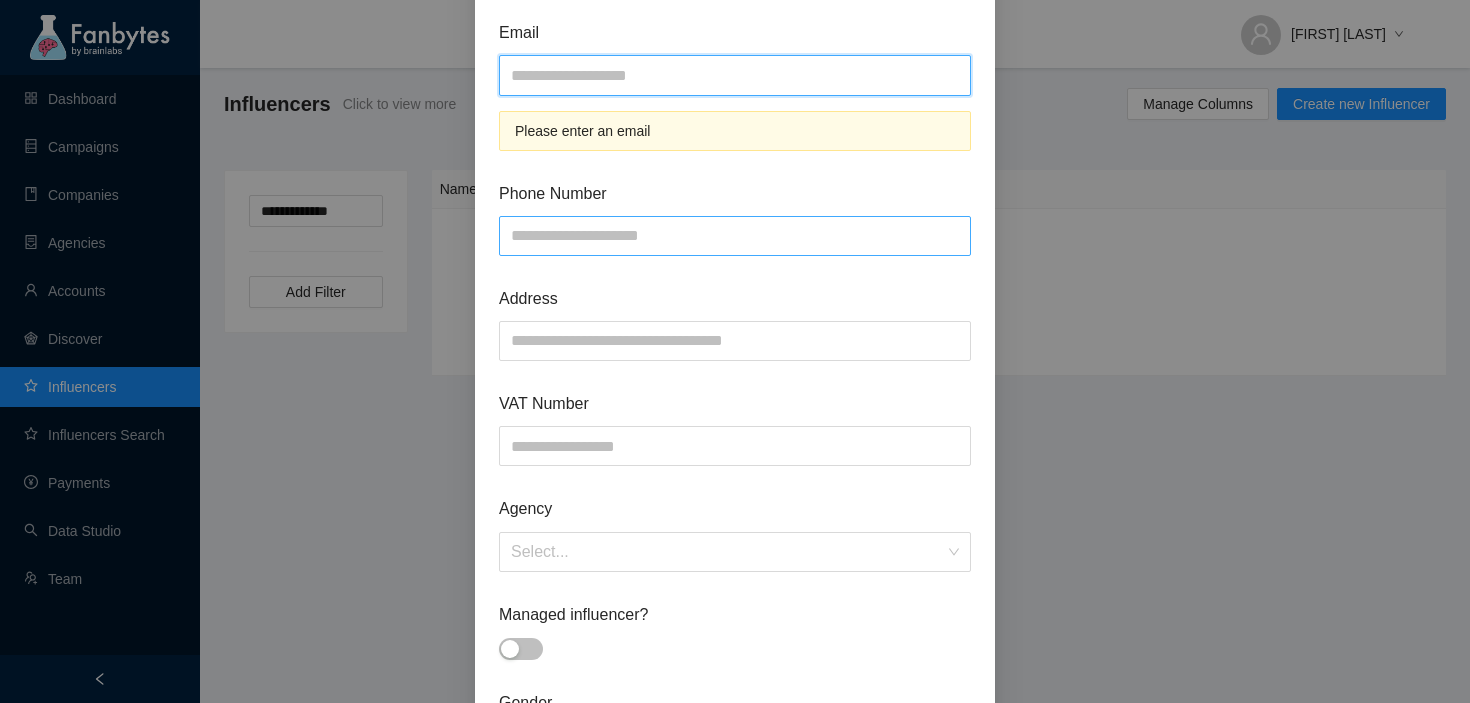 scroll, scrollTop: 231, scrollLeft: 0, axis: vertical 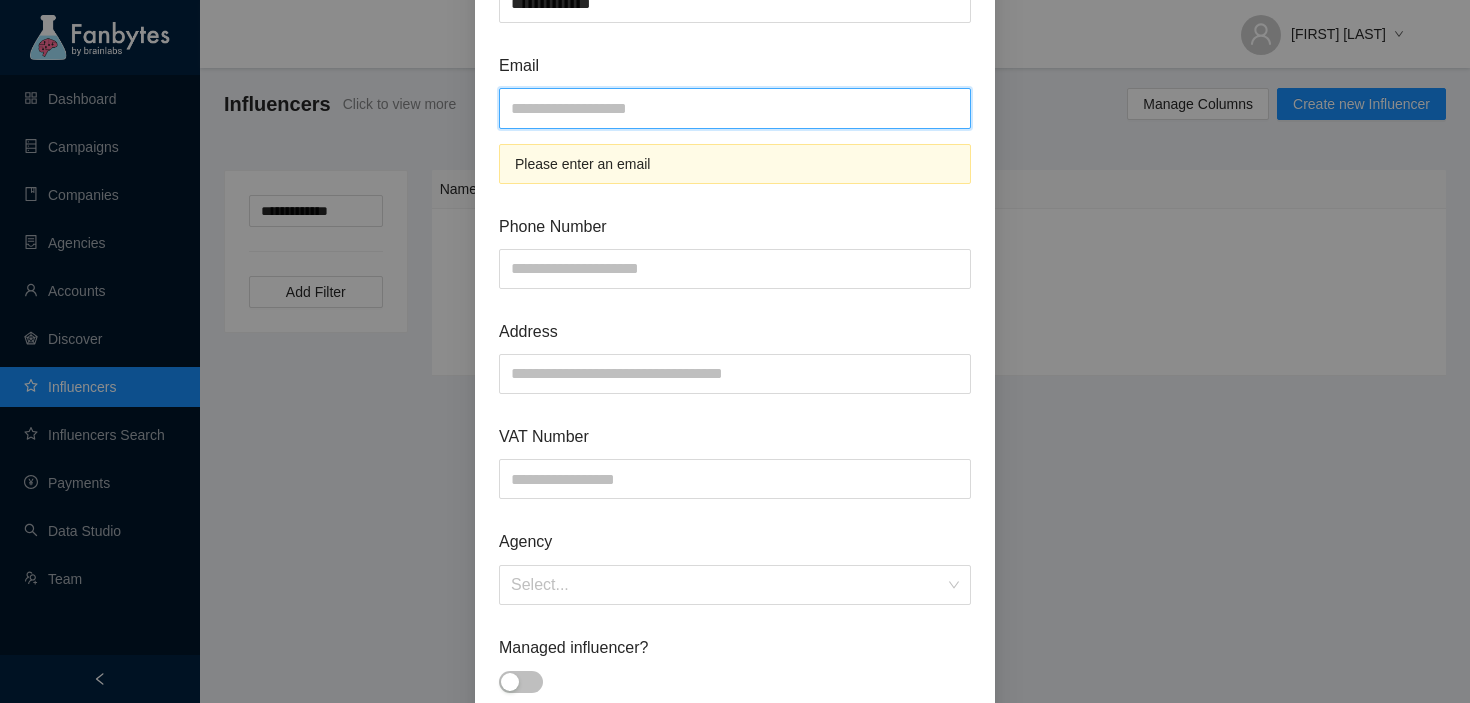 click at bounding box center (735, 108) 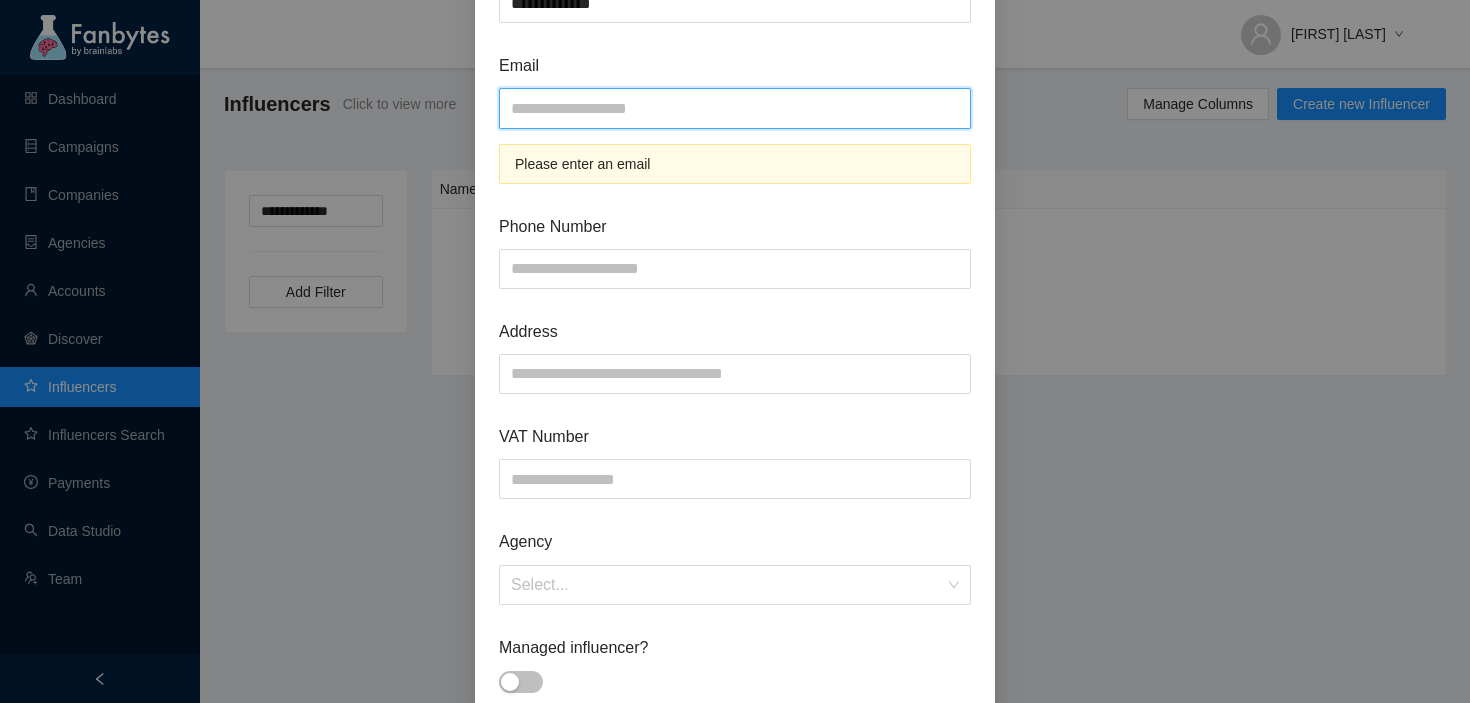 paste on "**********" 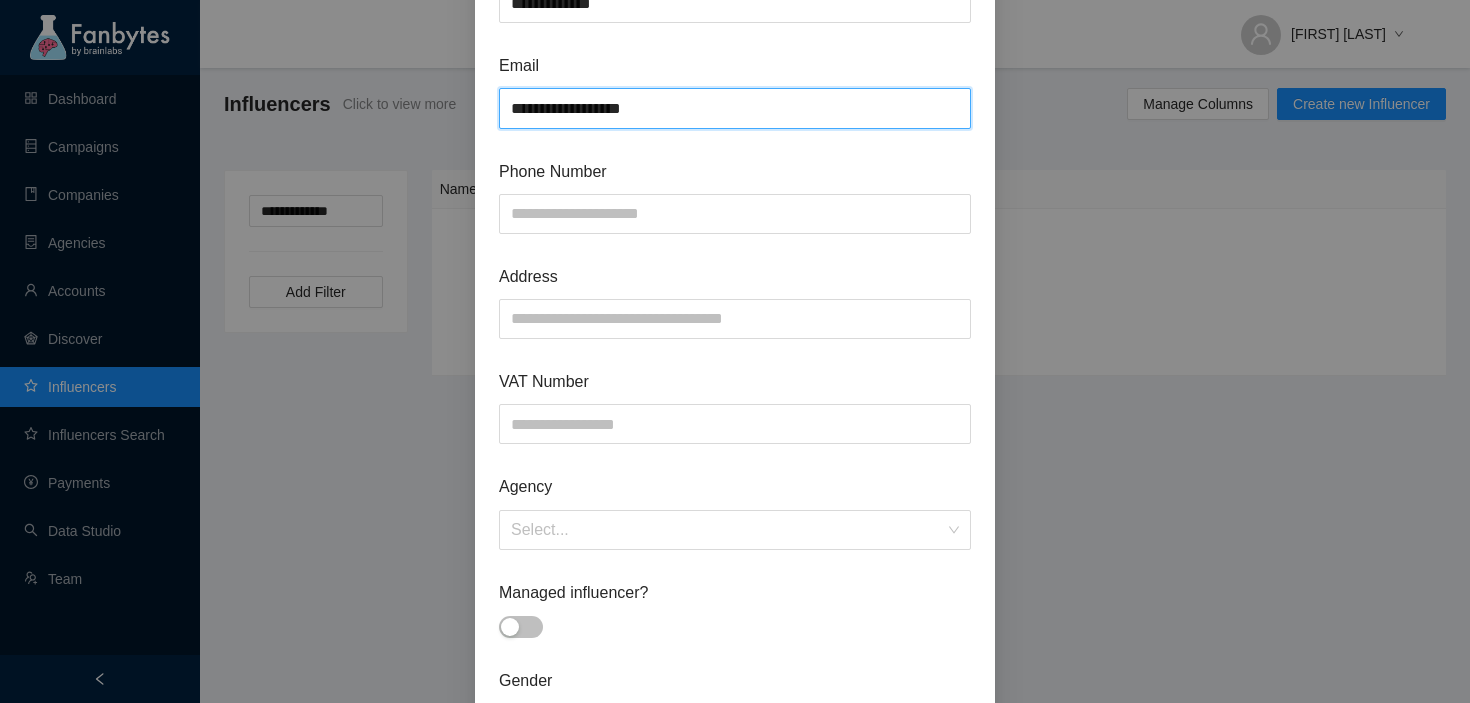 type on "**********" 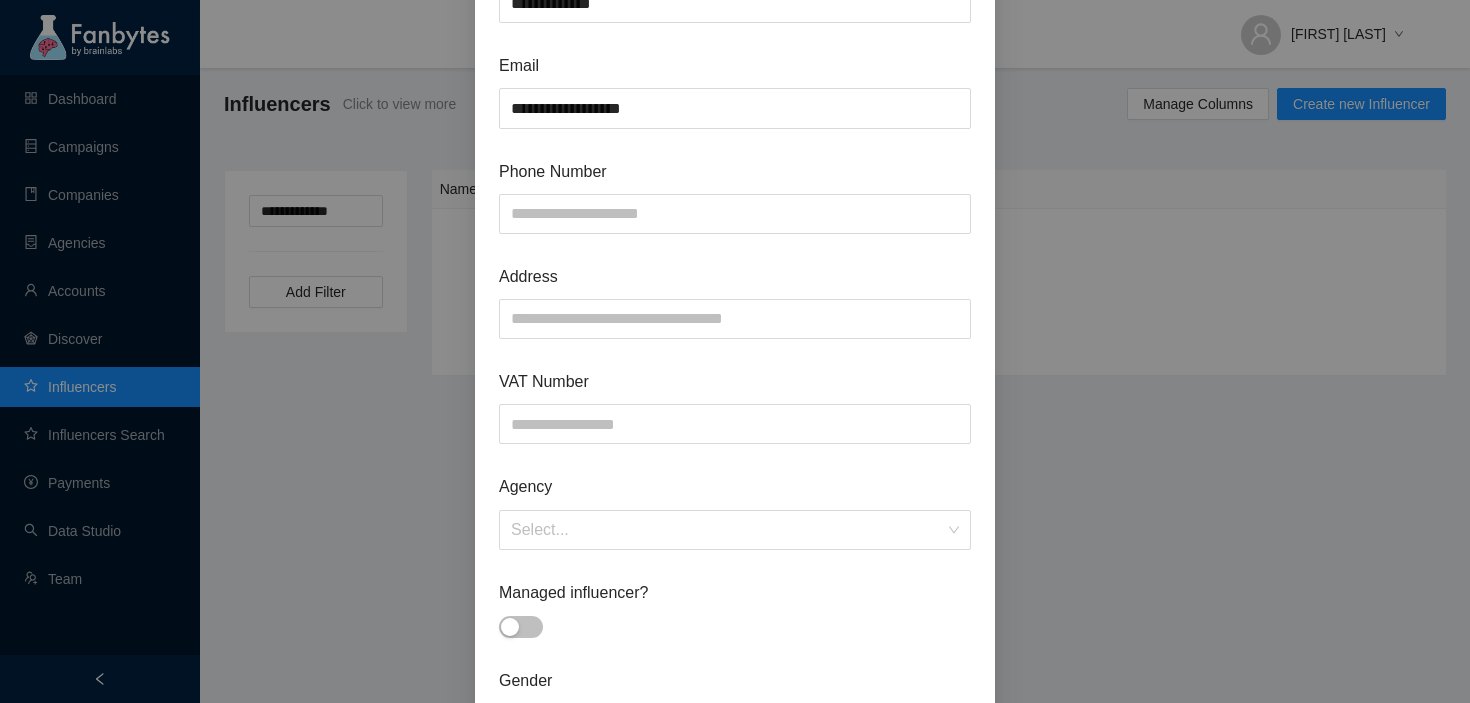click on "Phone Number" at bounding box center [735, 171] 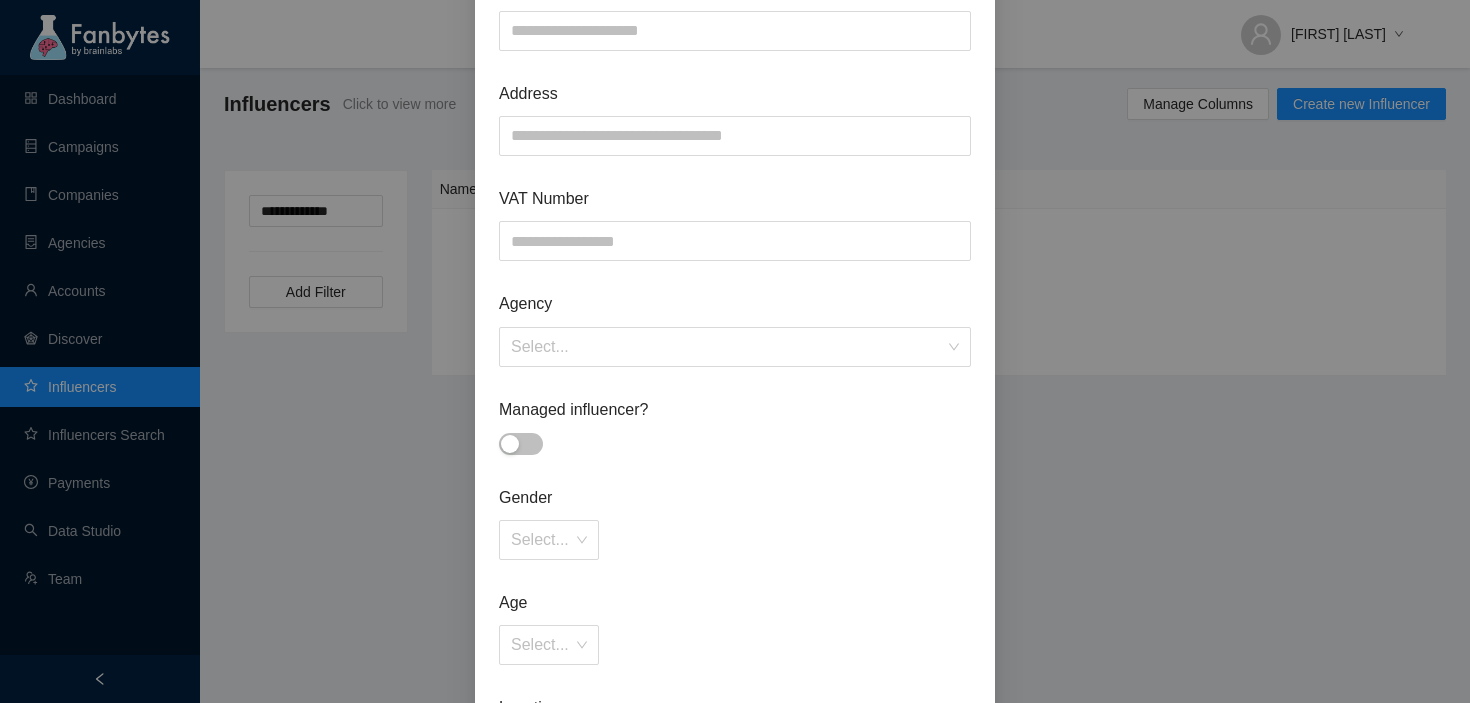 scroll, scrollTop: 422, scrollLeft: 0, axis: vertical 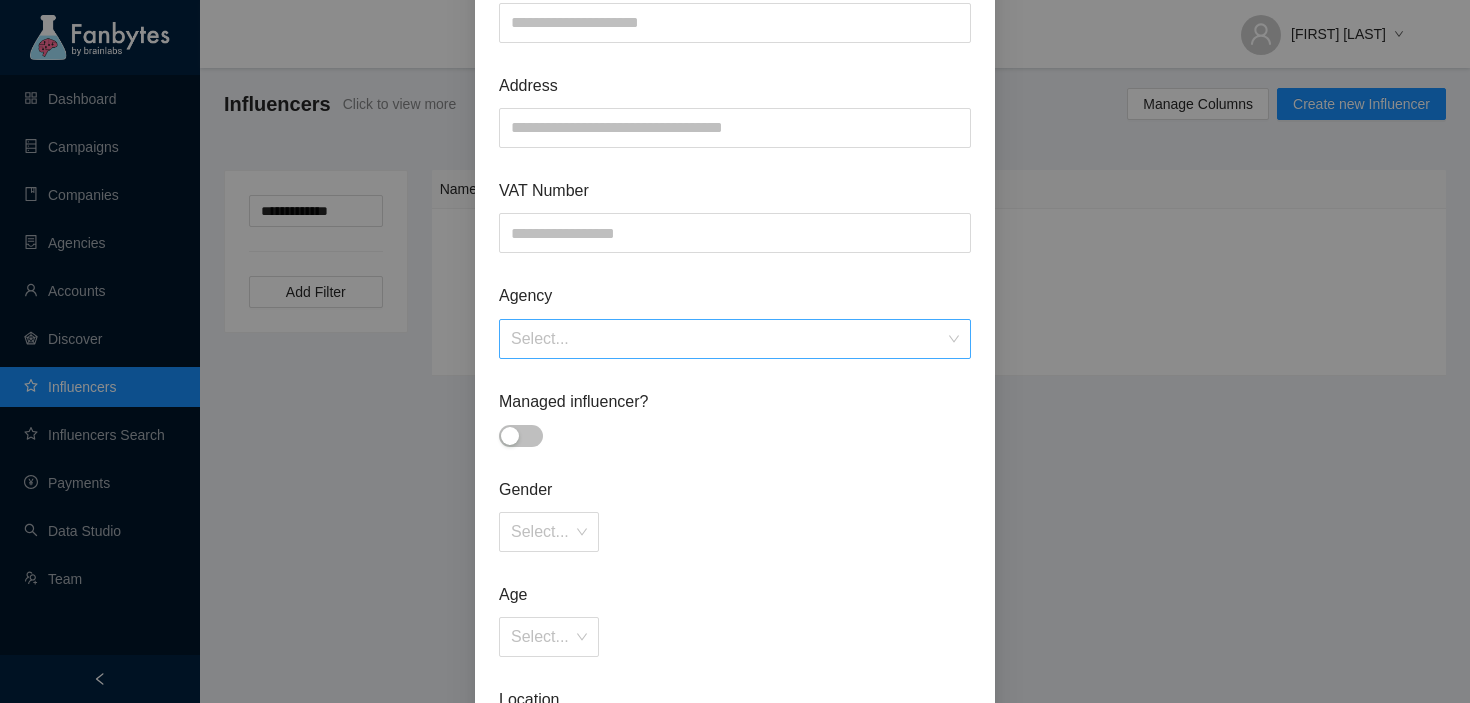click at bounding box center (728, 339) 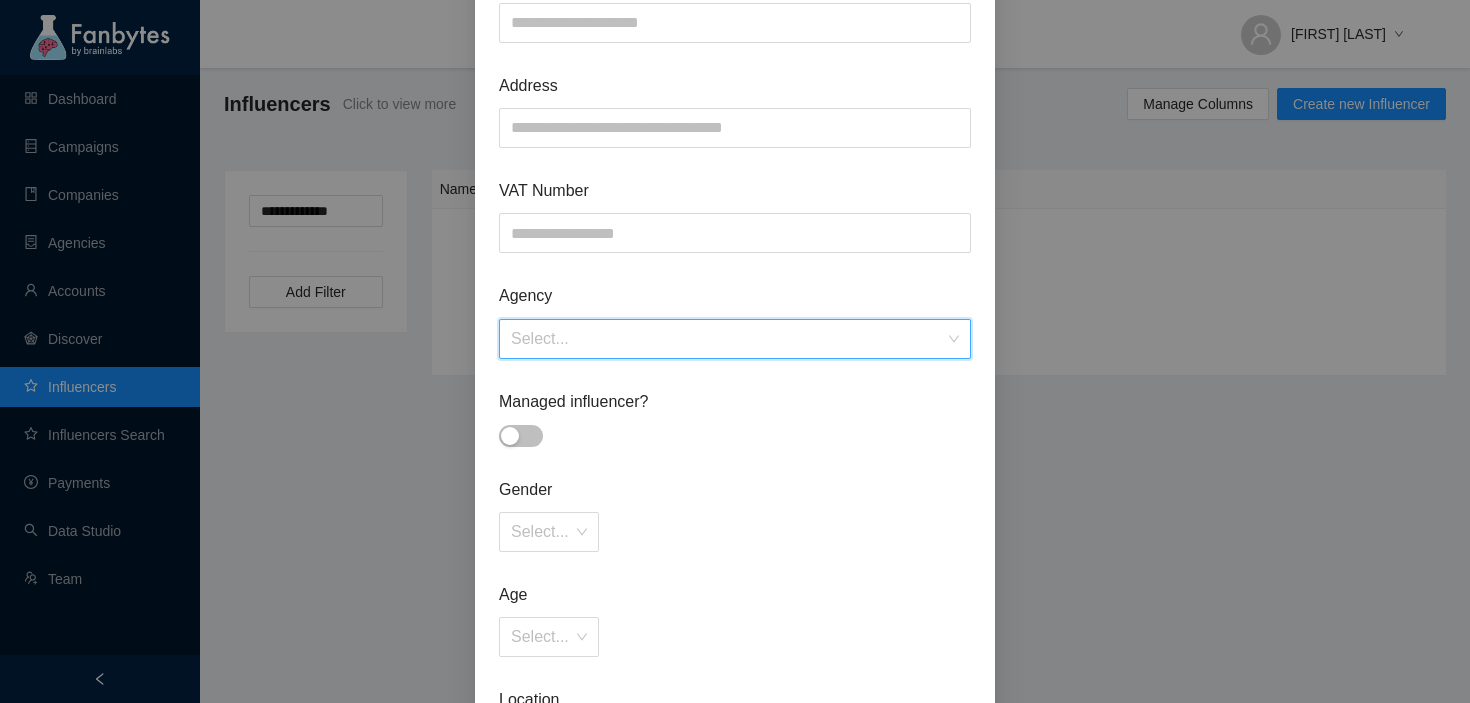 click at bounding box center (728, 339) 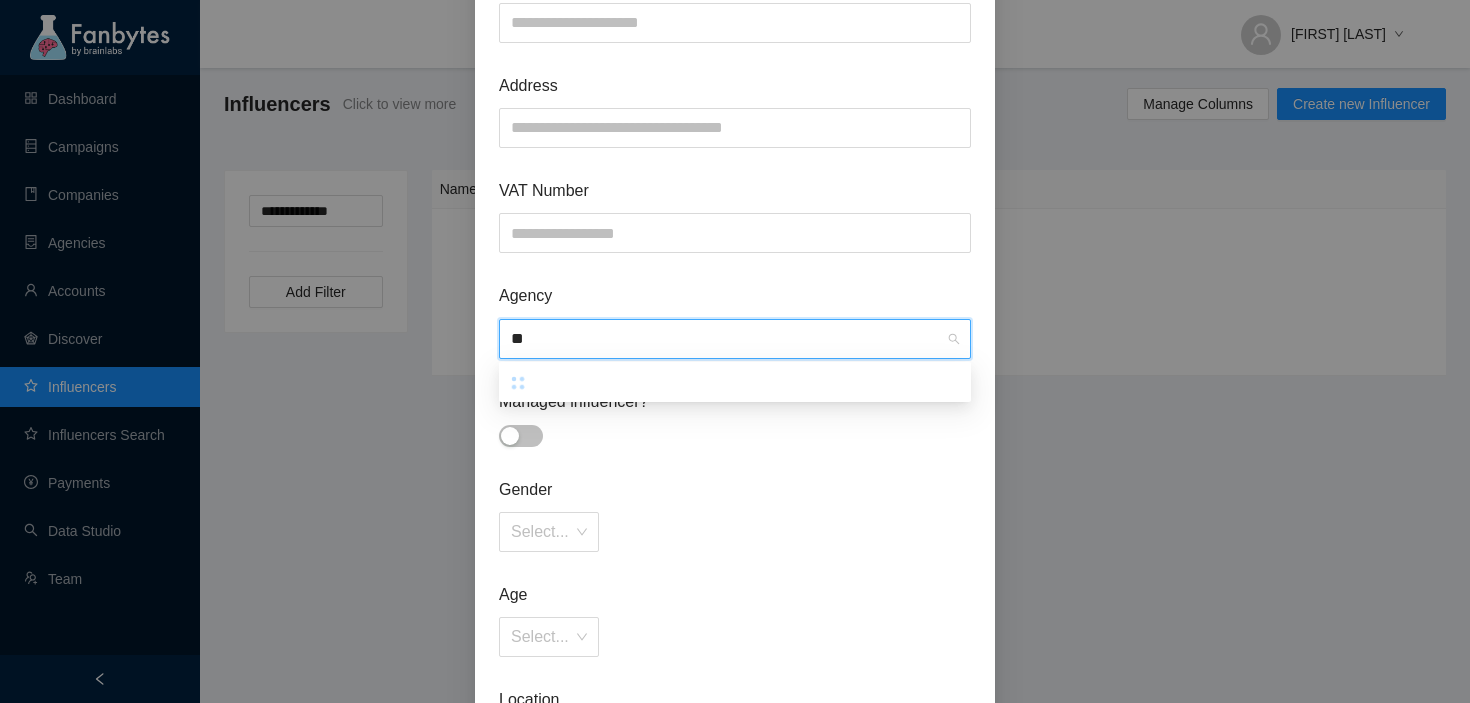 type on "*" 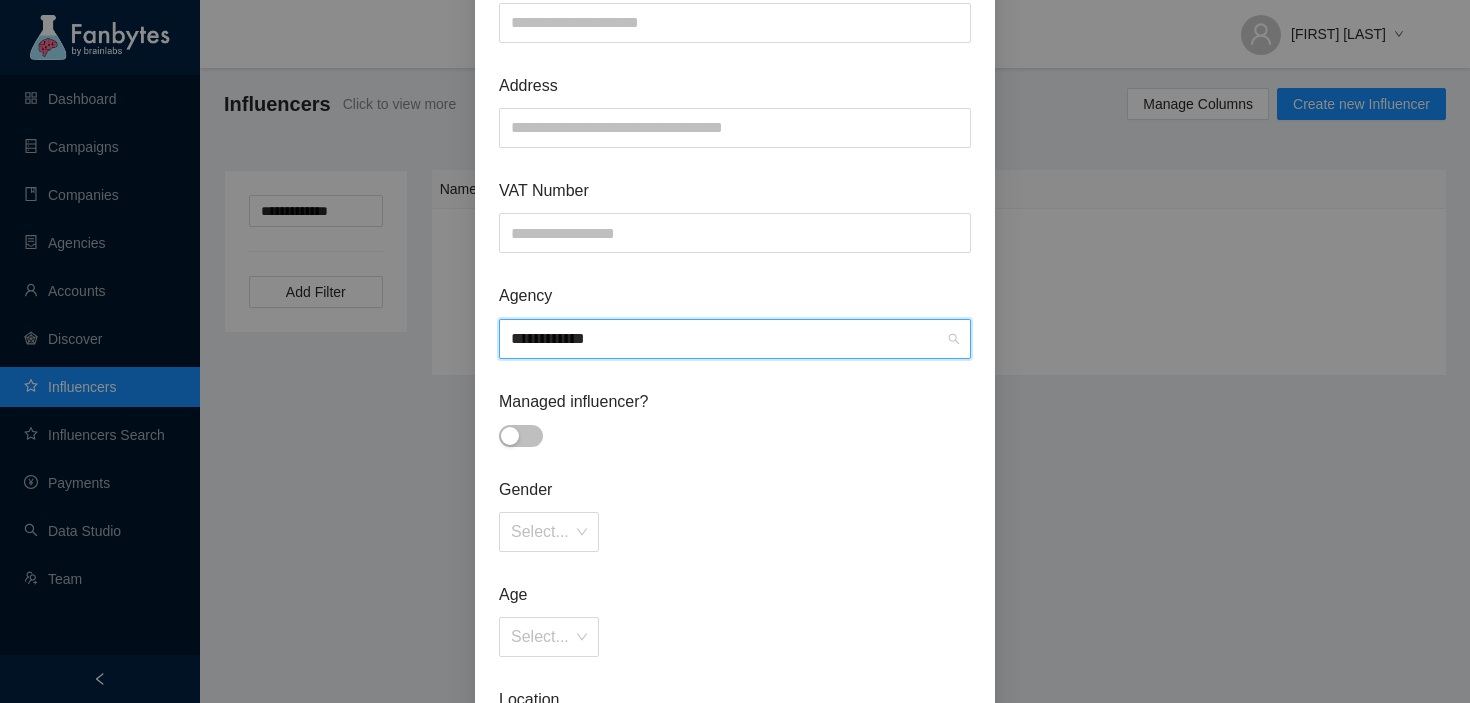 type on "**********" 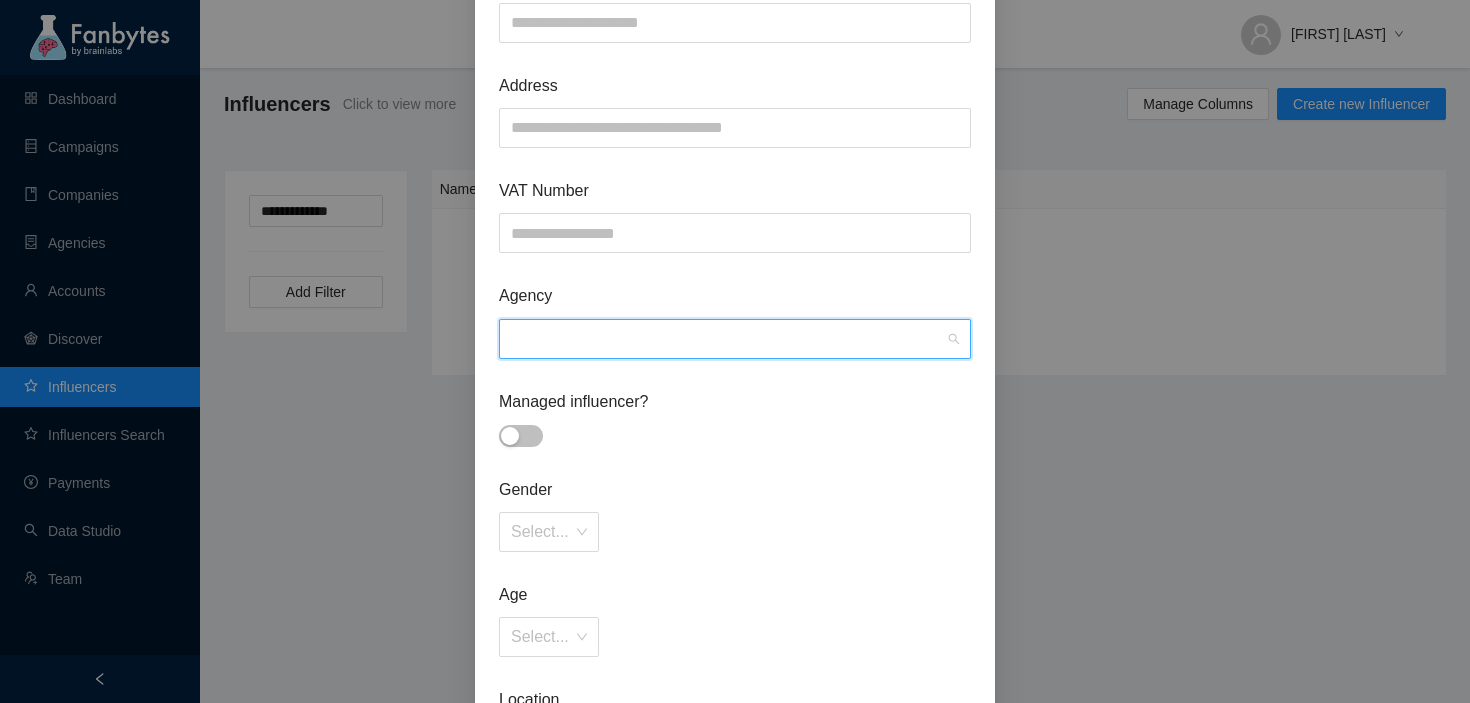 click at bounding box center (521, 436) 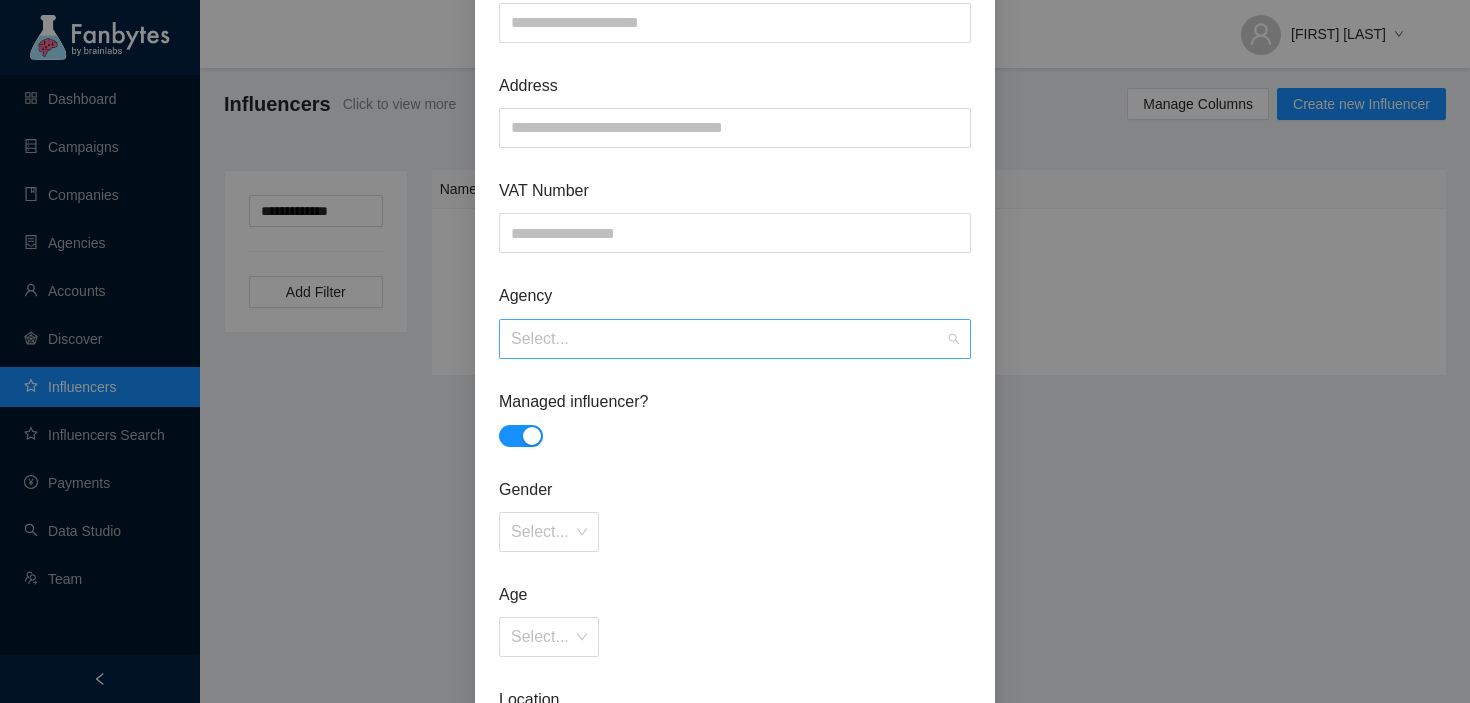 click at bounding box center [728, 339] 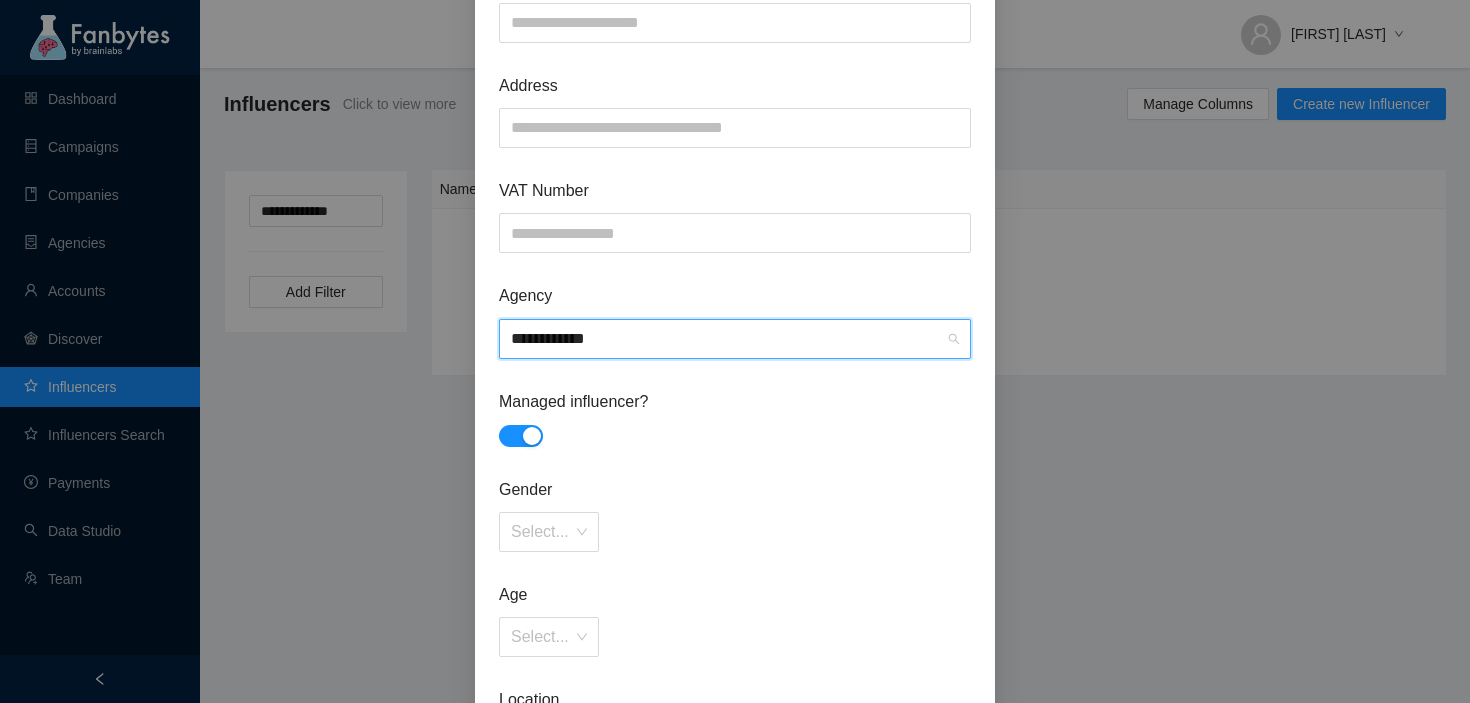 type on "**********" 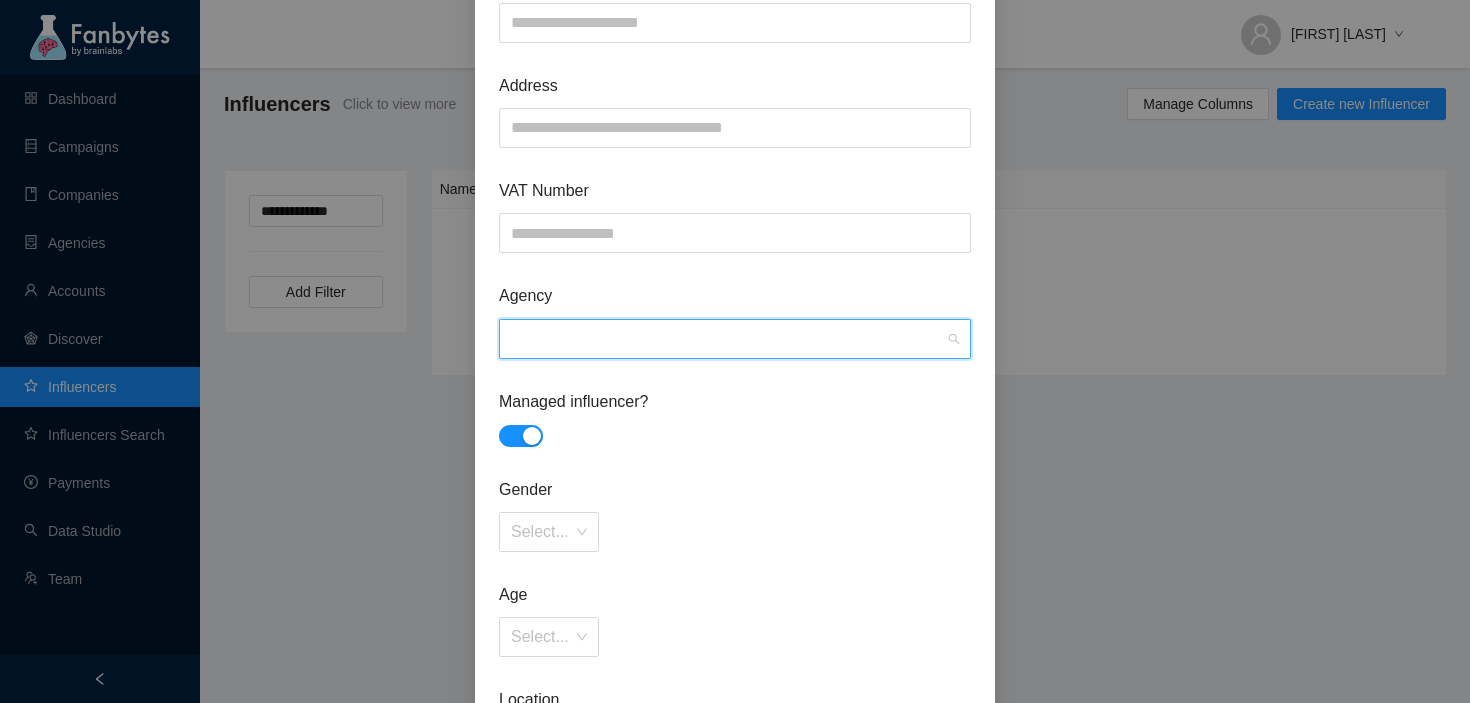 click on "Agency" at bounding box center [735, 295] 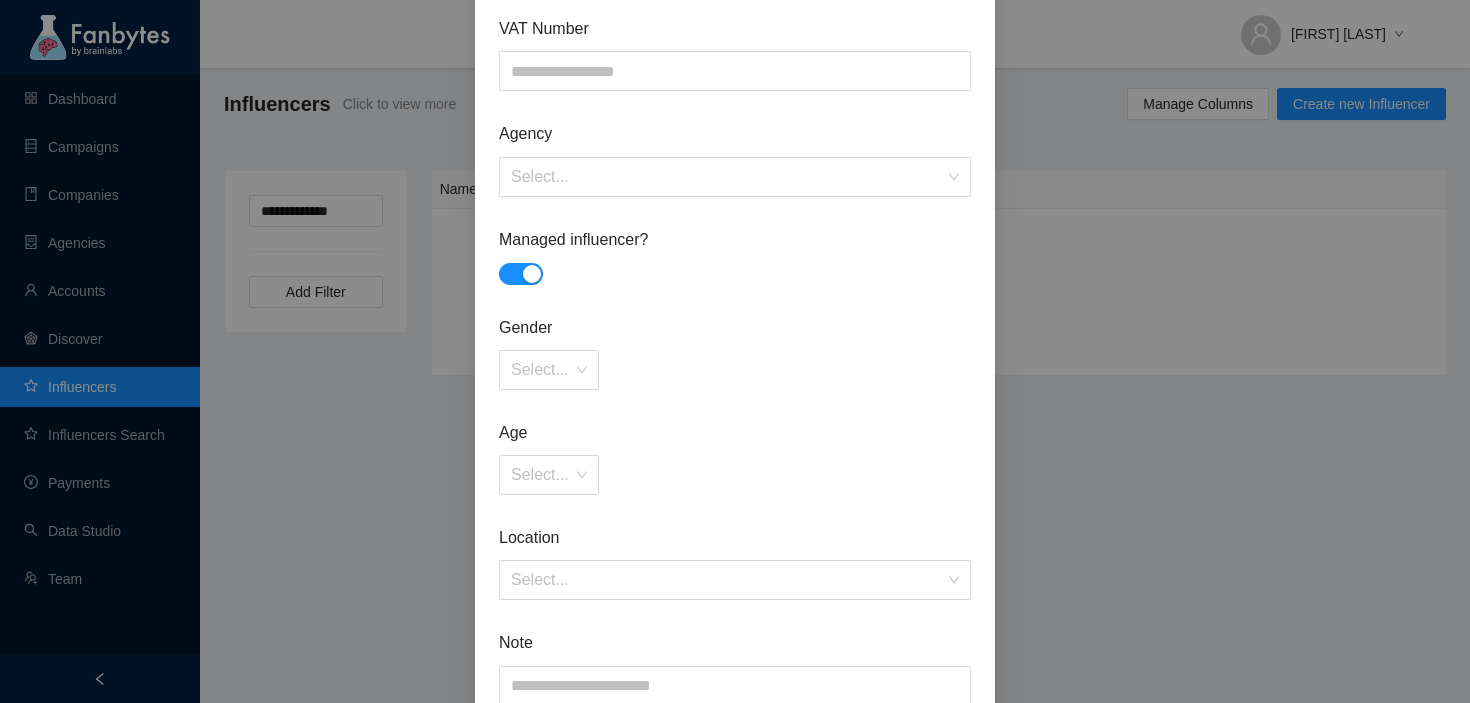 scroll, scrollTop: 817, scrollLeft: 0, axis: vertical 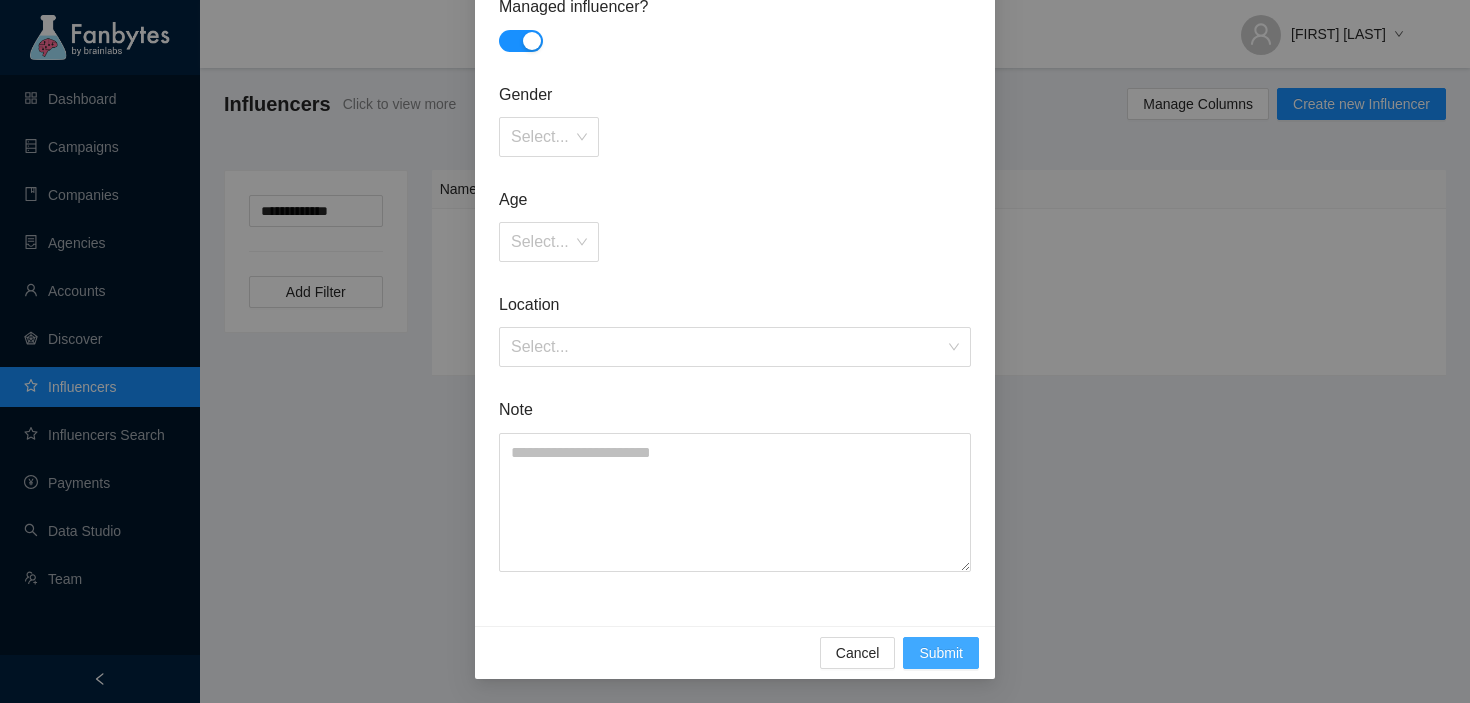click on "Submit" at bounding box center [941, 653] 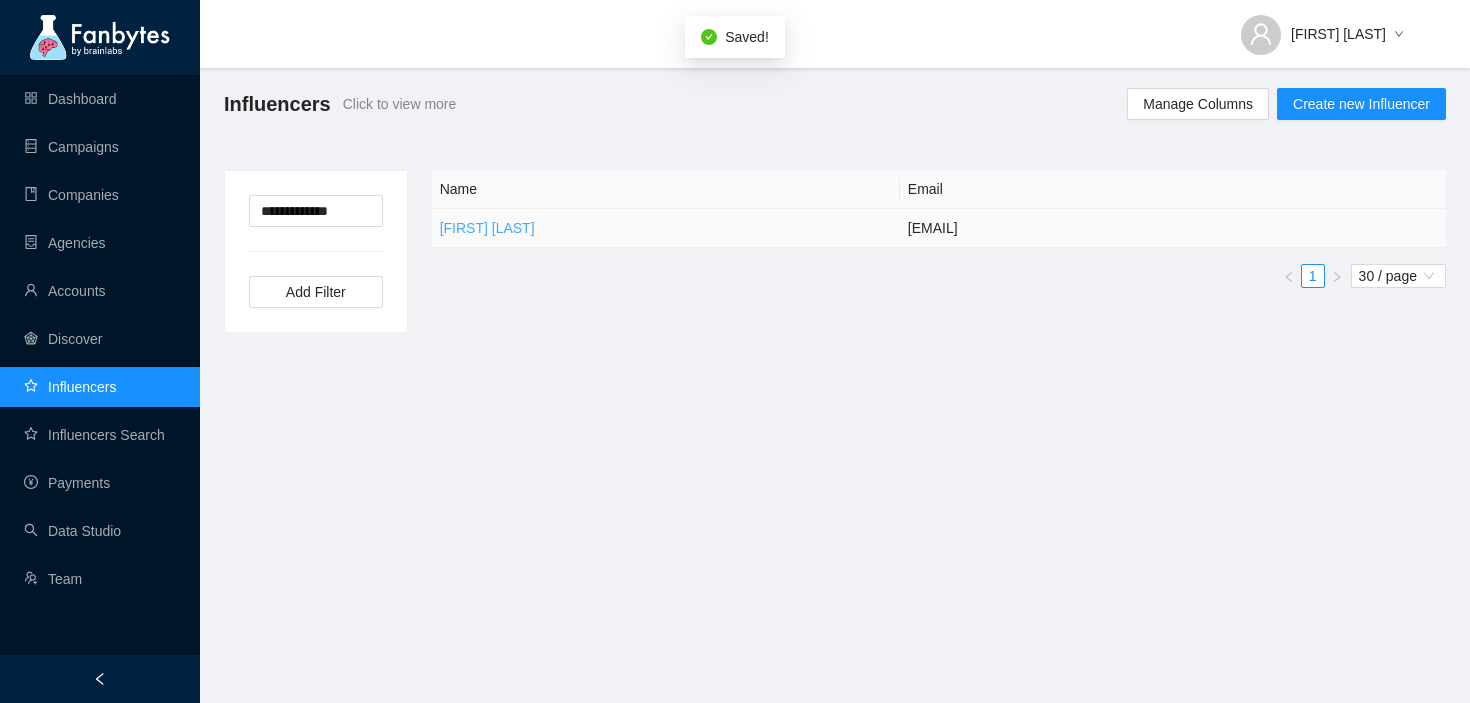 click on "[FIRST] [LAST]" at bounding box center (487, 228) 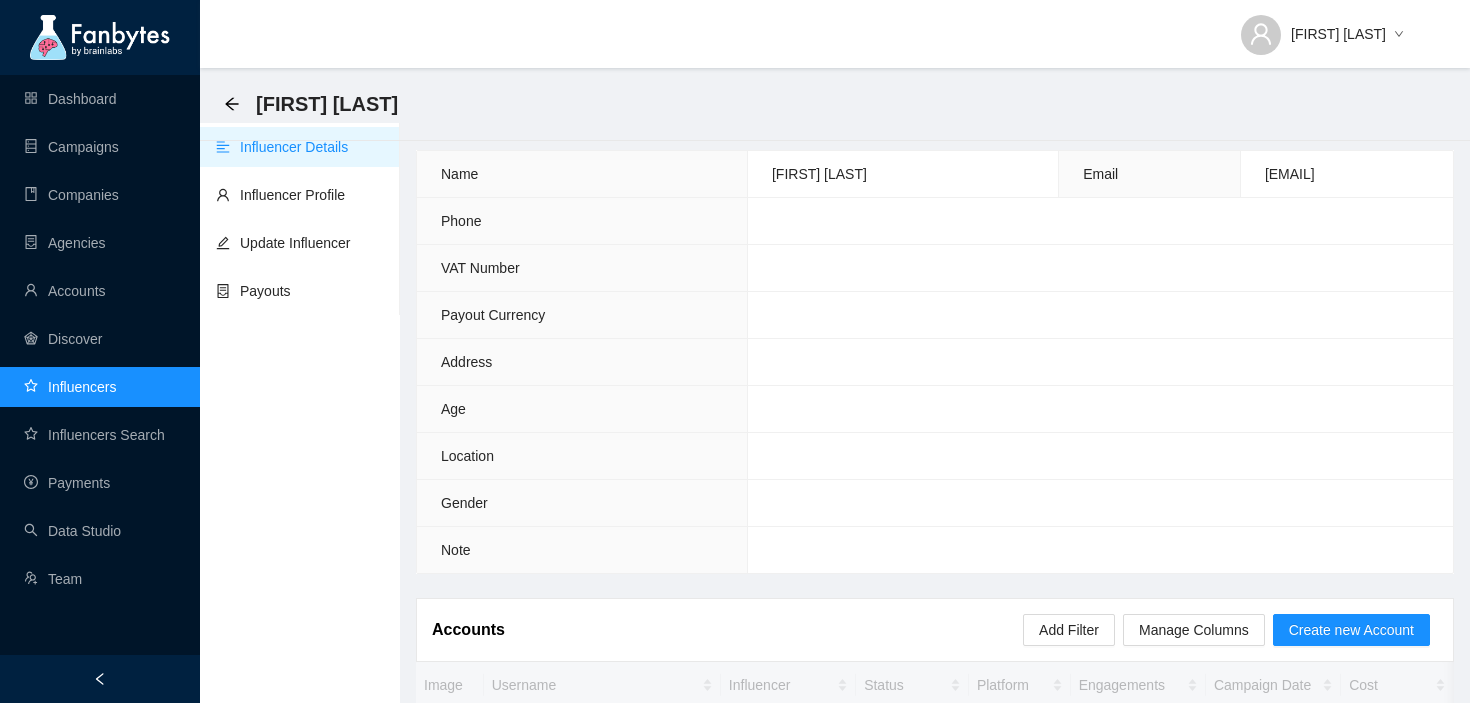 scroll, scrollTop: 173, scrollLeft: 0, axis: vertical 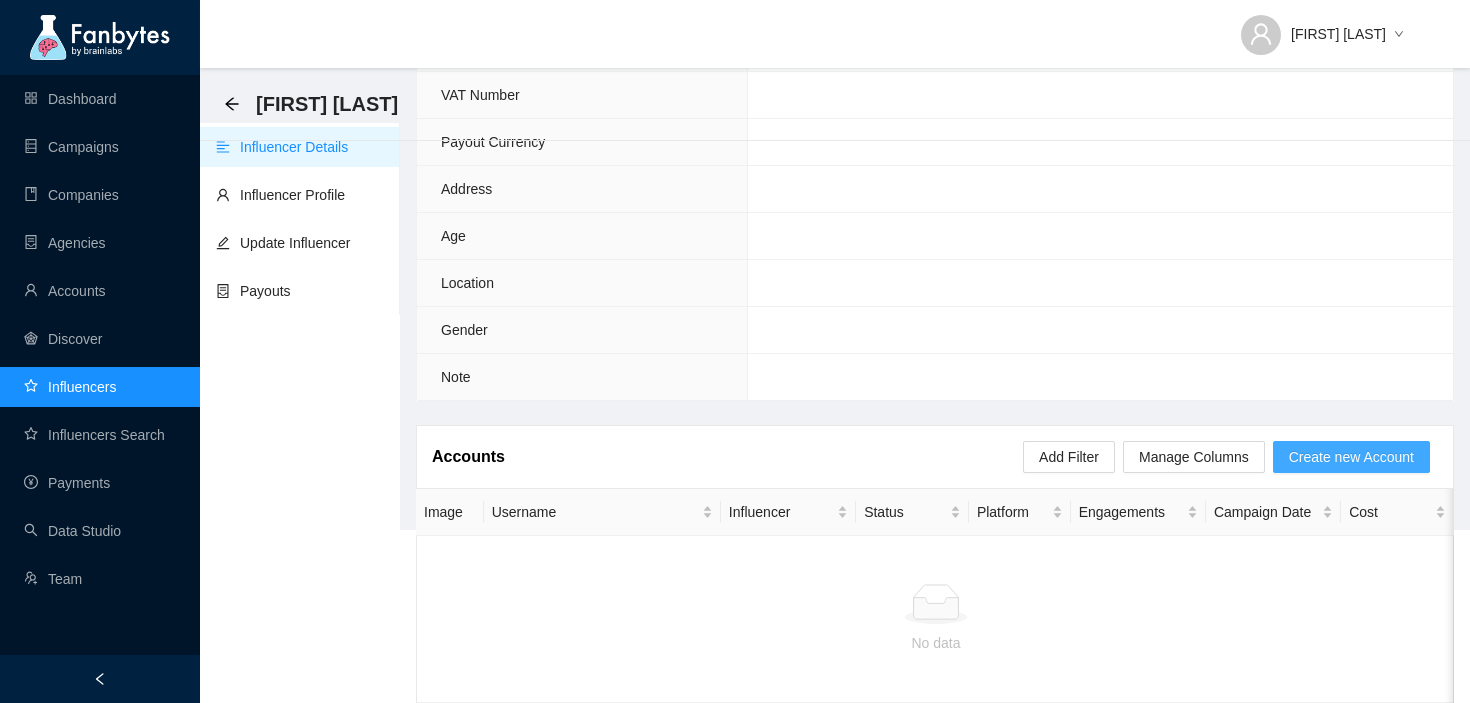 click on "Create new Account" at bounding box center [1351, 457] 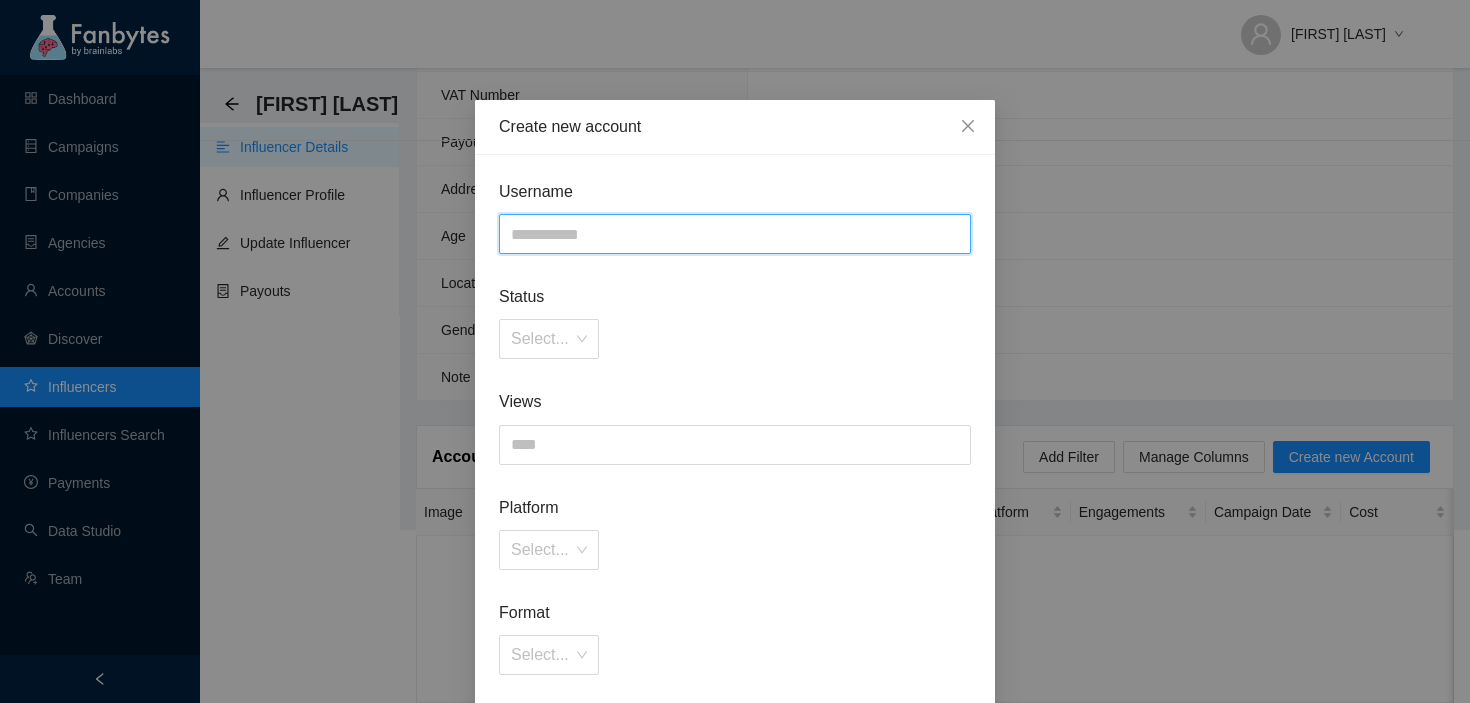 click at bounding box center [735, 234] 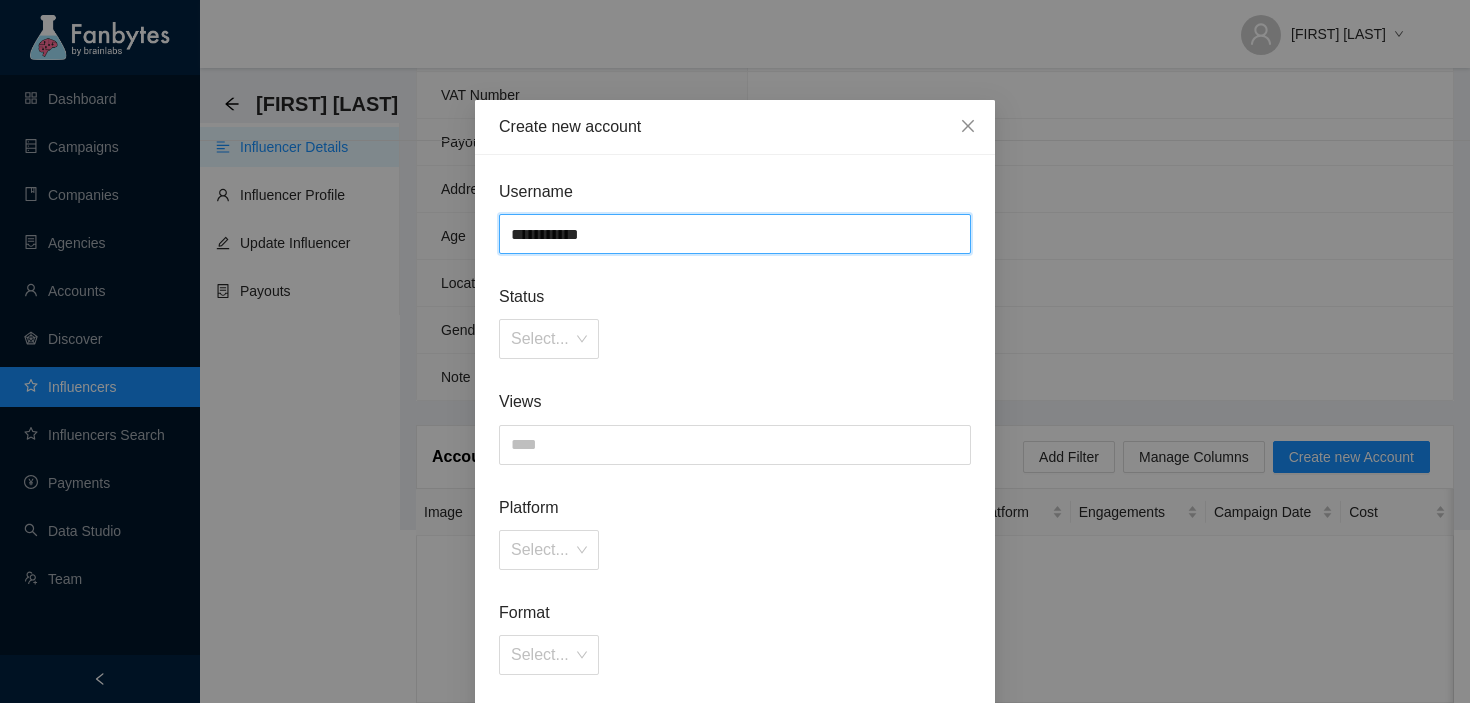 type on "**********" 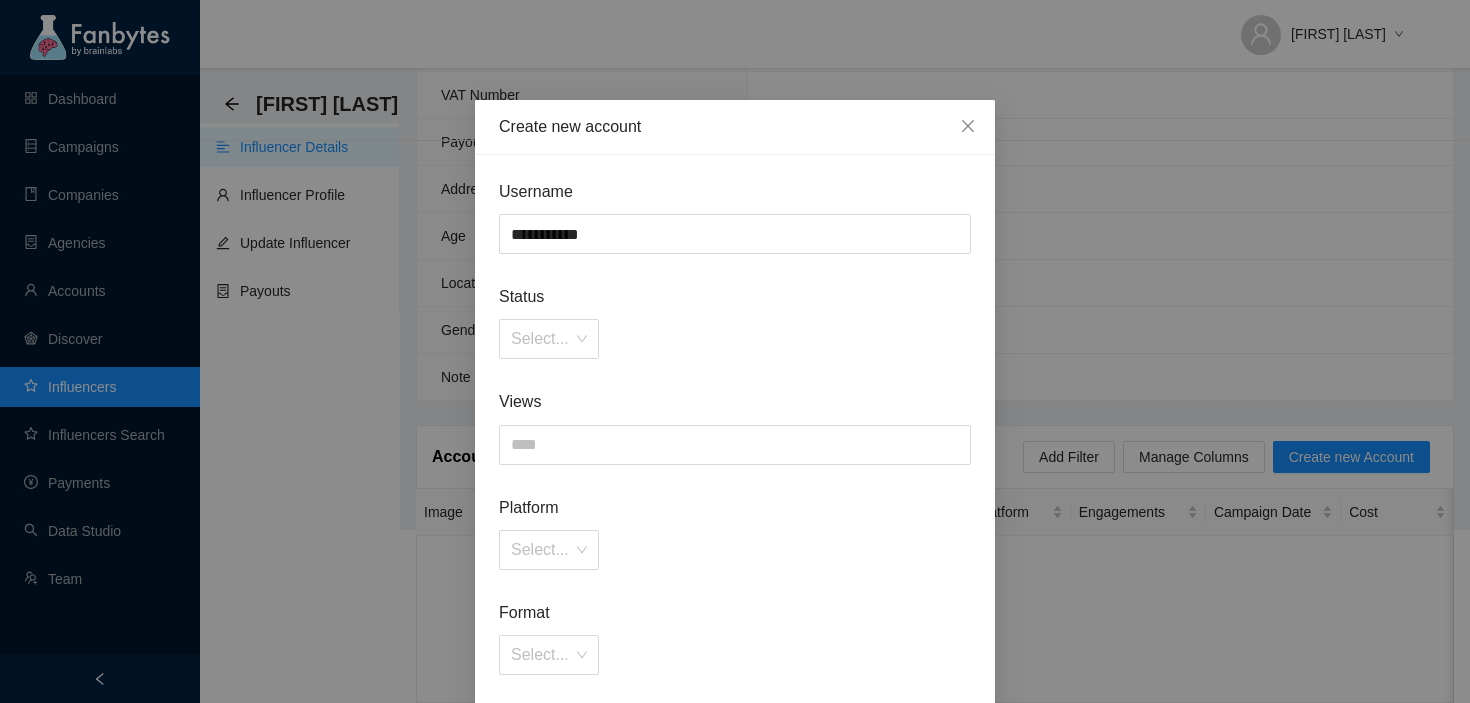 click on "Username" at bounding box center (735, 191) 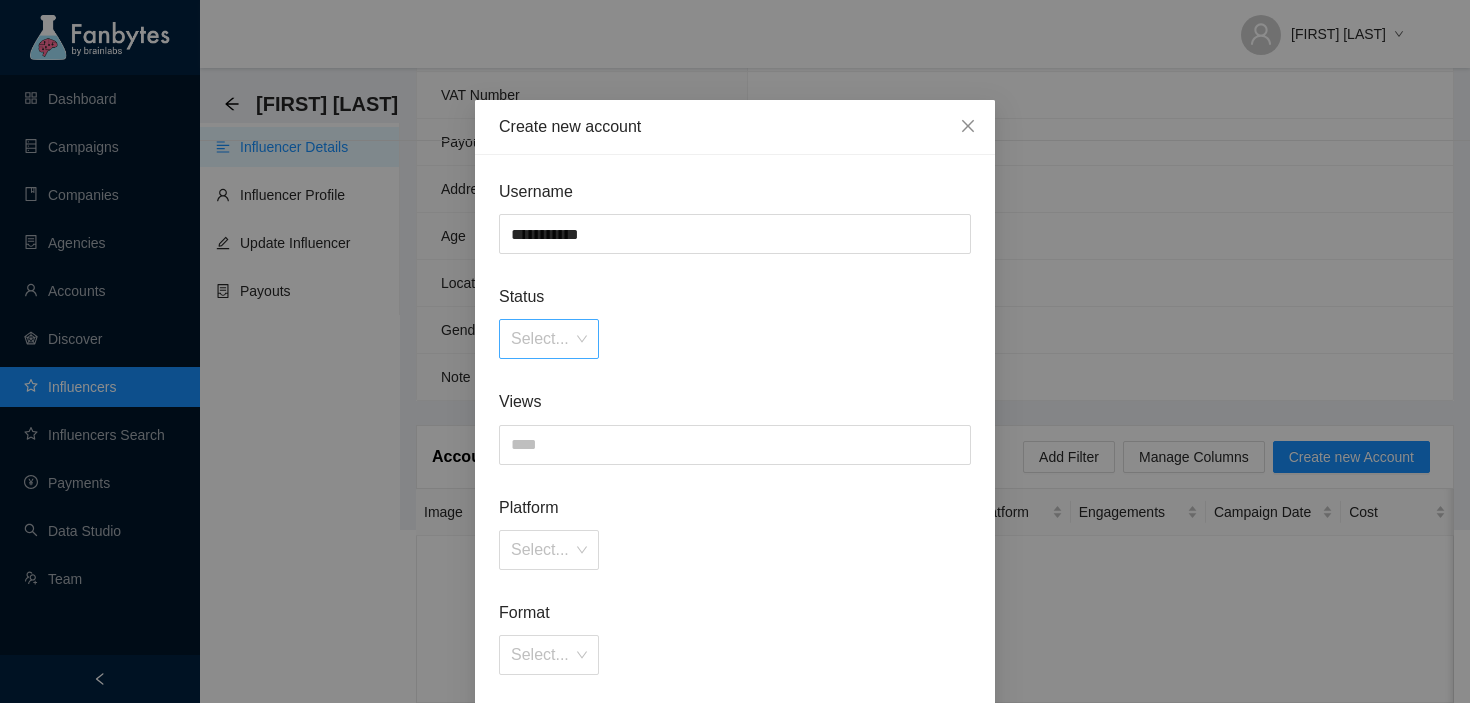 click on "Select..." at bounding box center [549, 339] 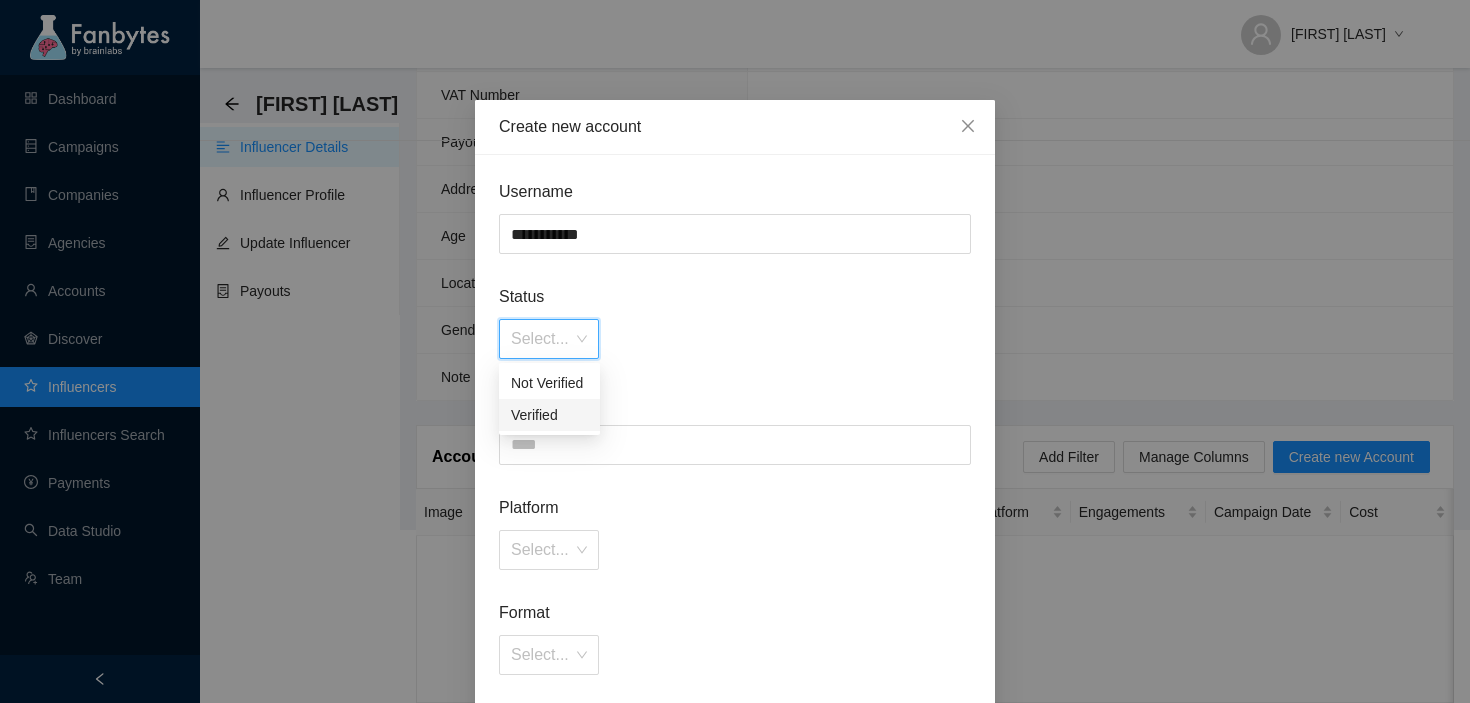 click on "Verified" at bounding box center [549, 415] 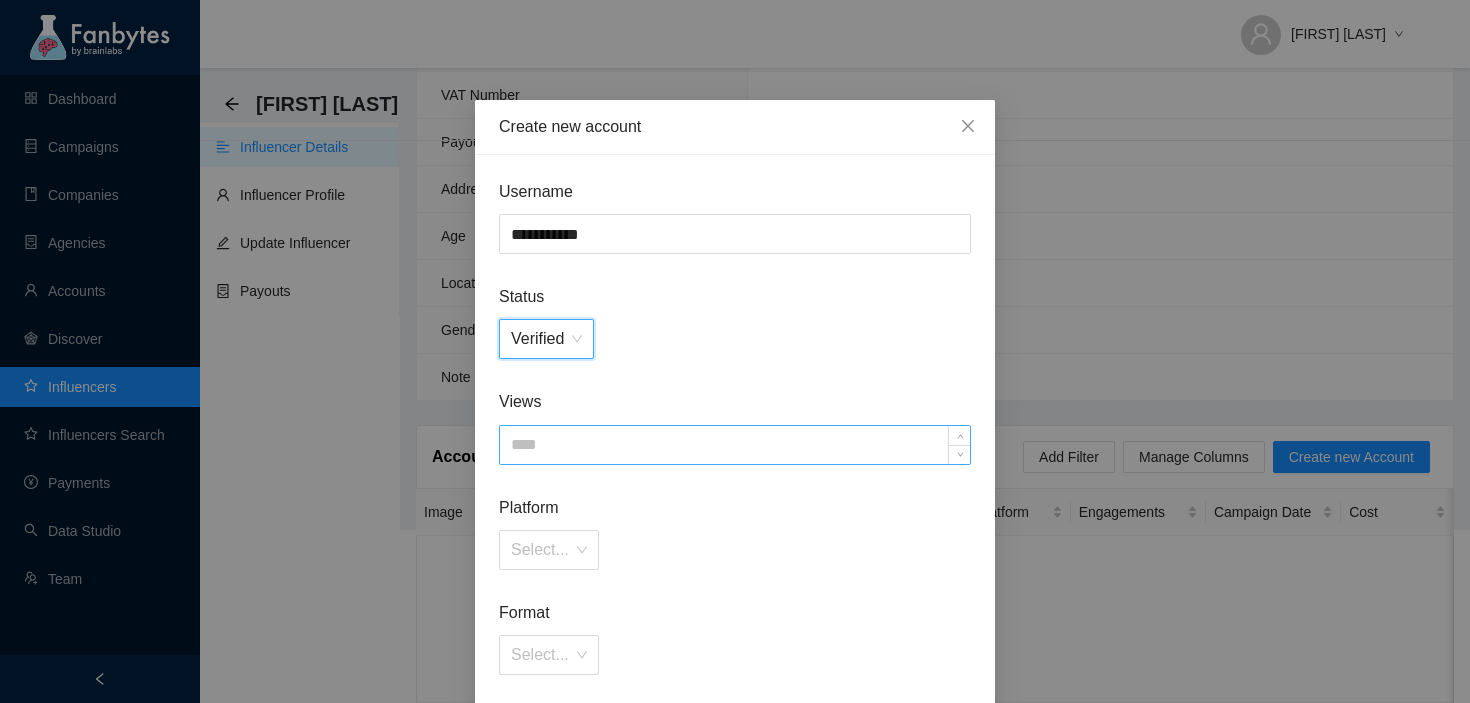 click at bounding box center [735, 445] 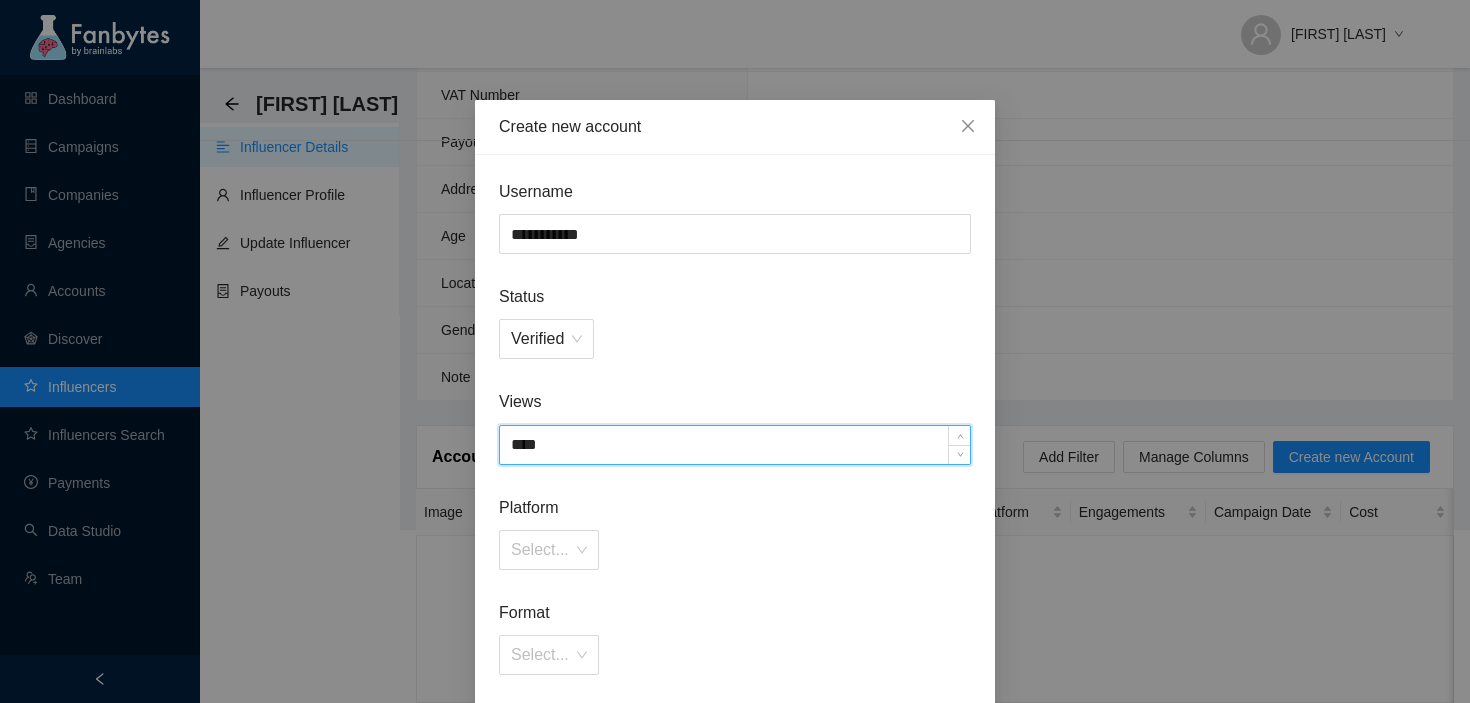 type on "****" 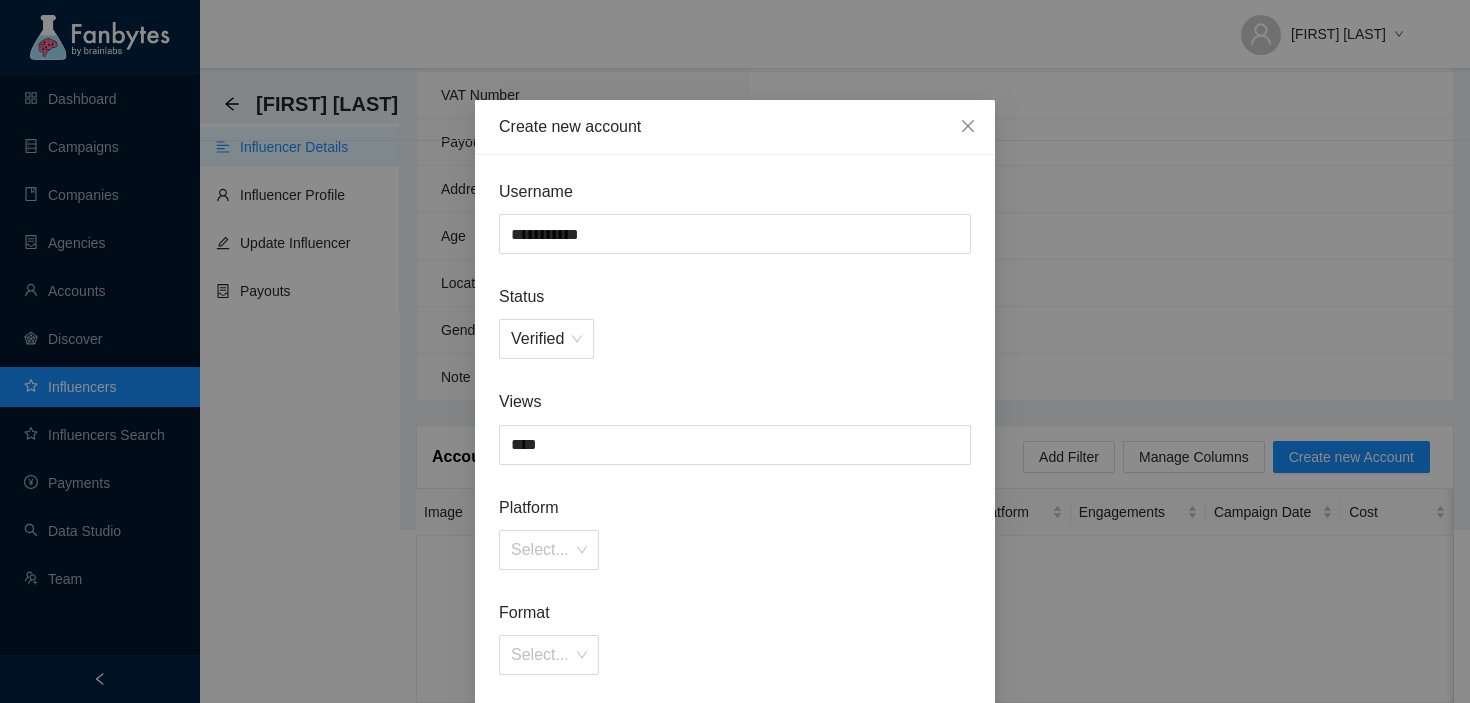 click on "**********" at bounding box center (735, 606) 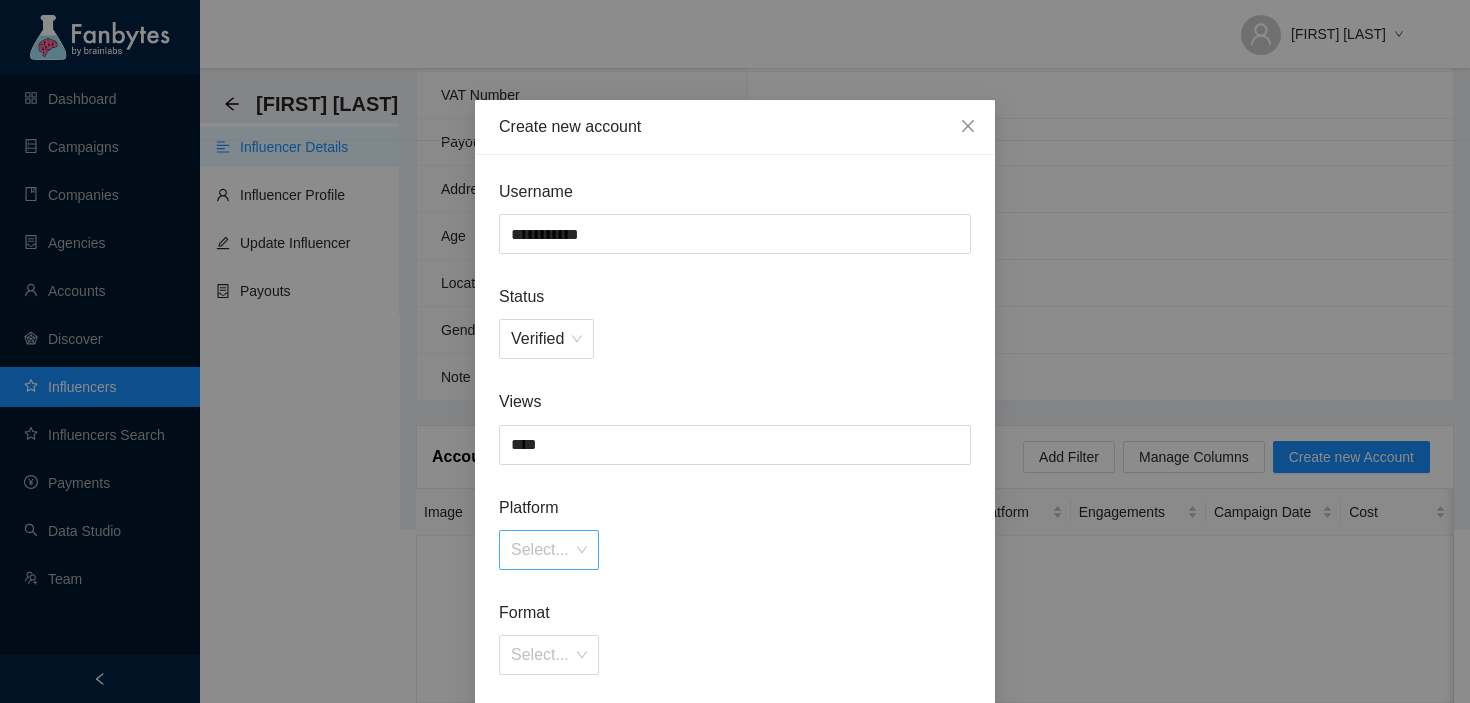 click at bounding box center [542, 550] 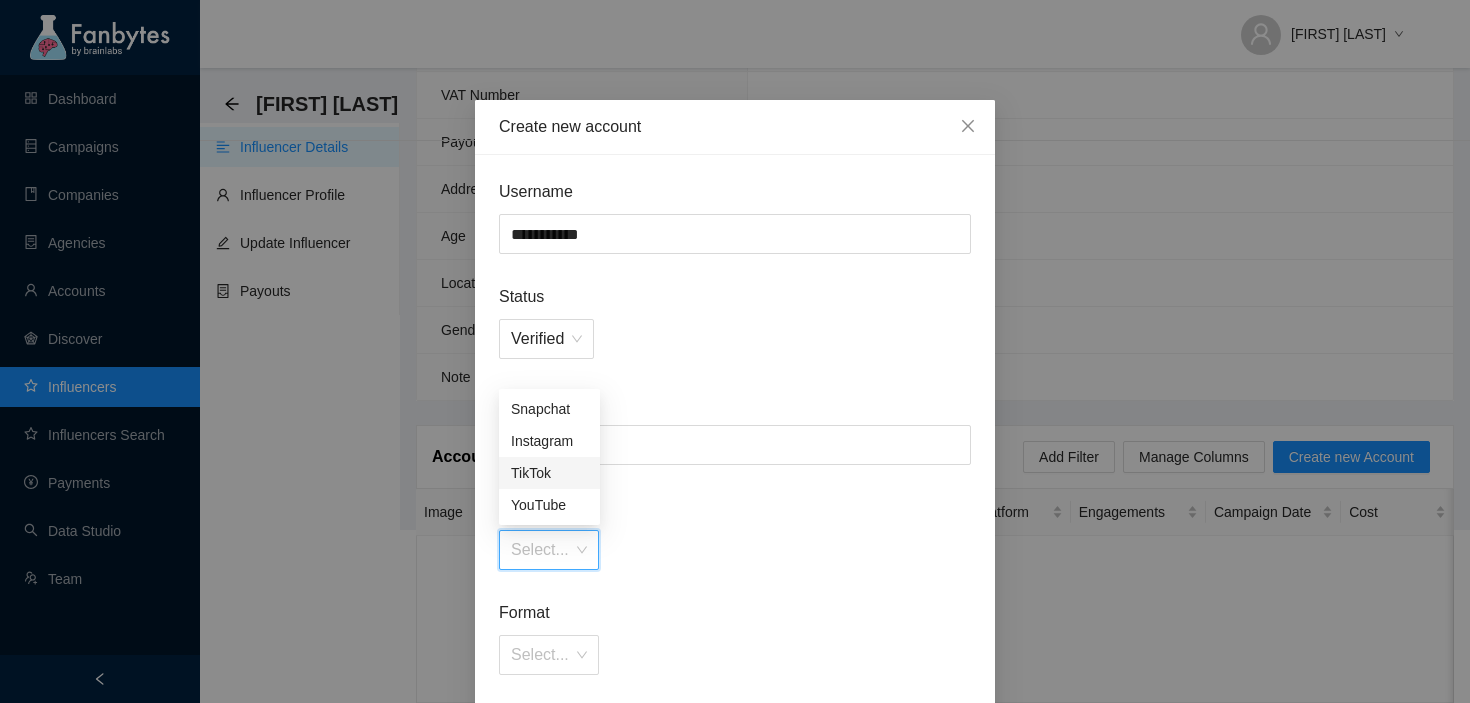 click on "Instagram" at bounding box center [549, 441] 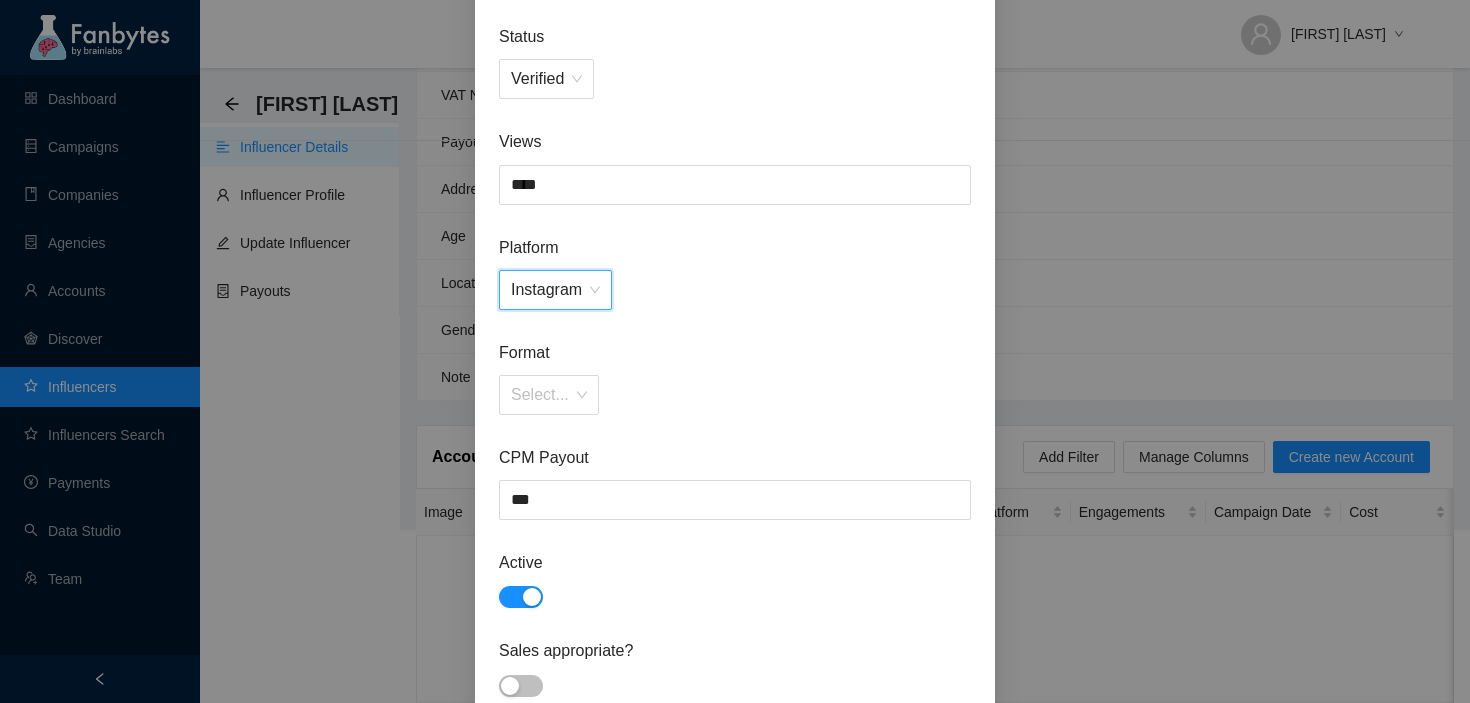 scroll, scrollTop: 314, scrollLeft: 0, axis: vertical 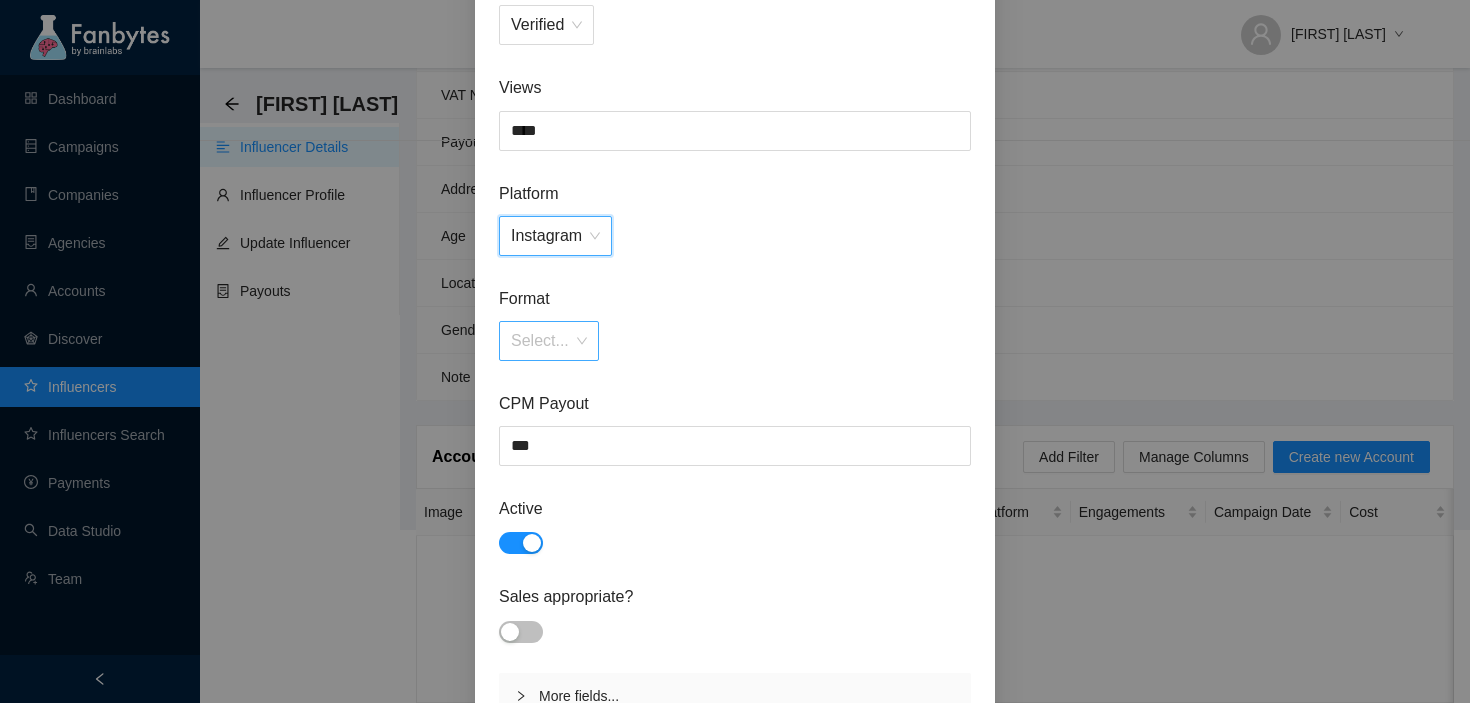click on "Select..." at bounding box center (549, 341) 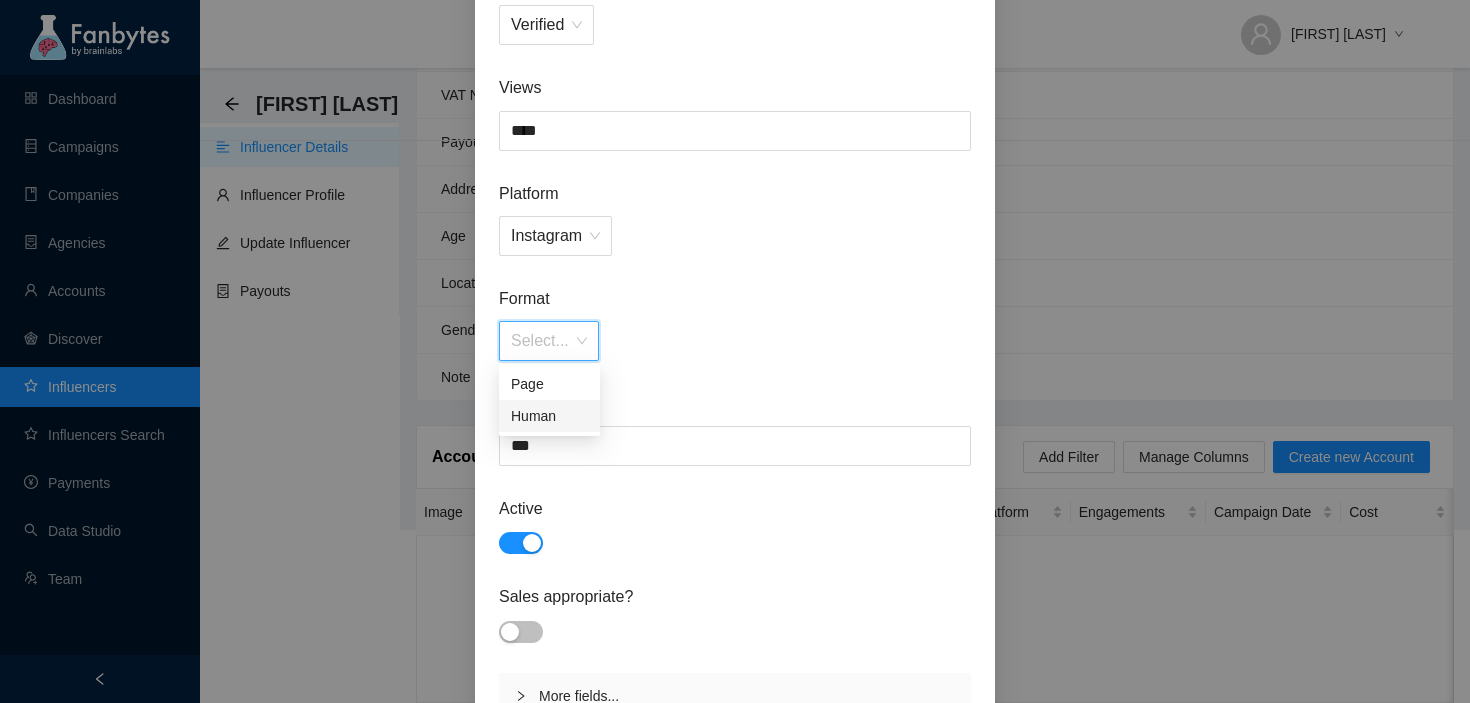 click on "Human" at bounding box center (549, 416) 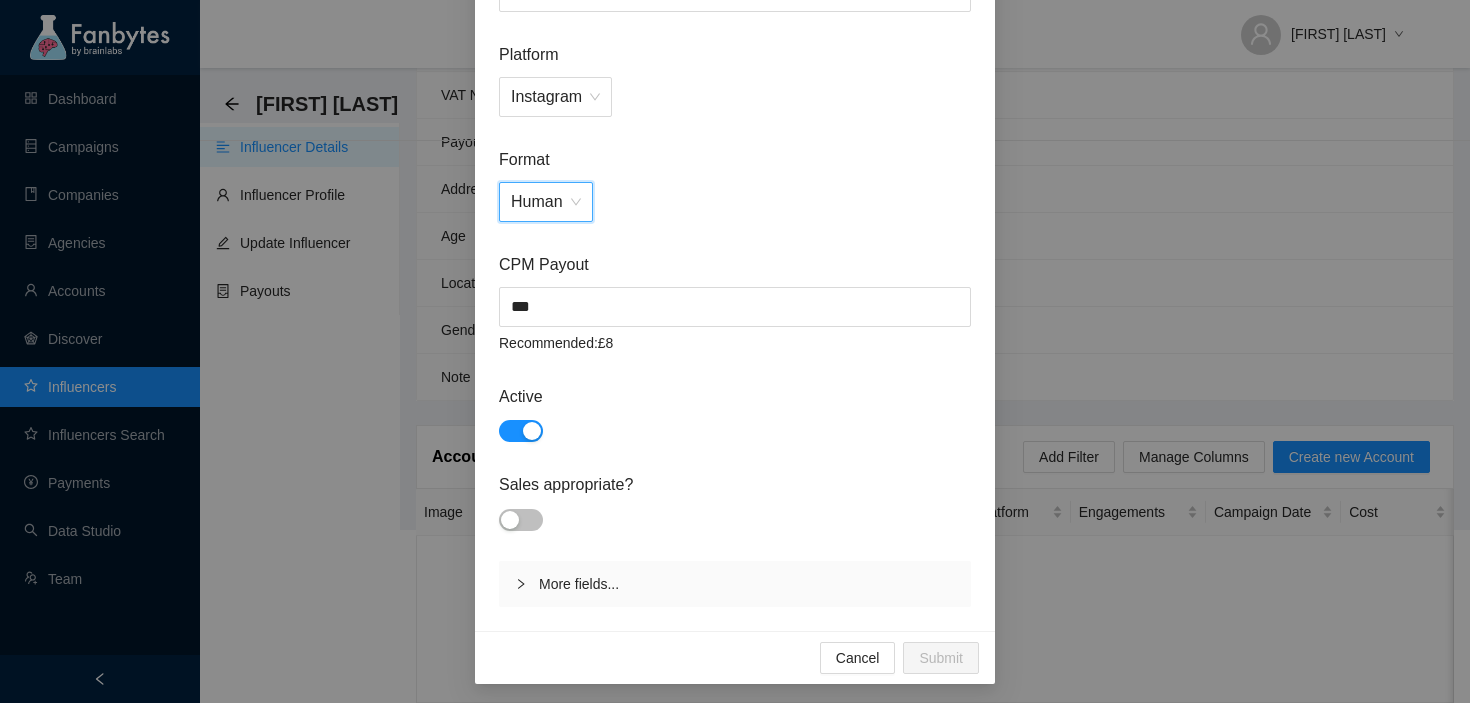 scroll, scrollTop: 458, scrollLeft: 0, axis: vertical 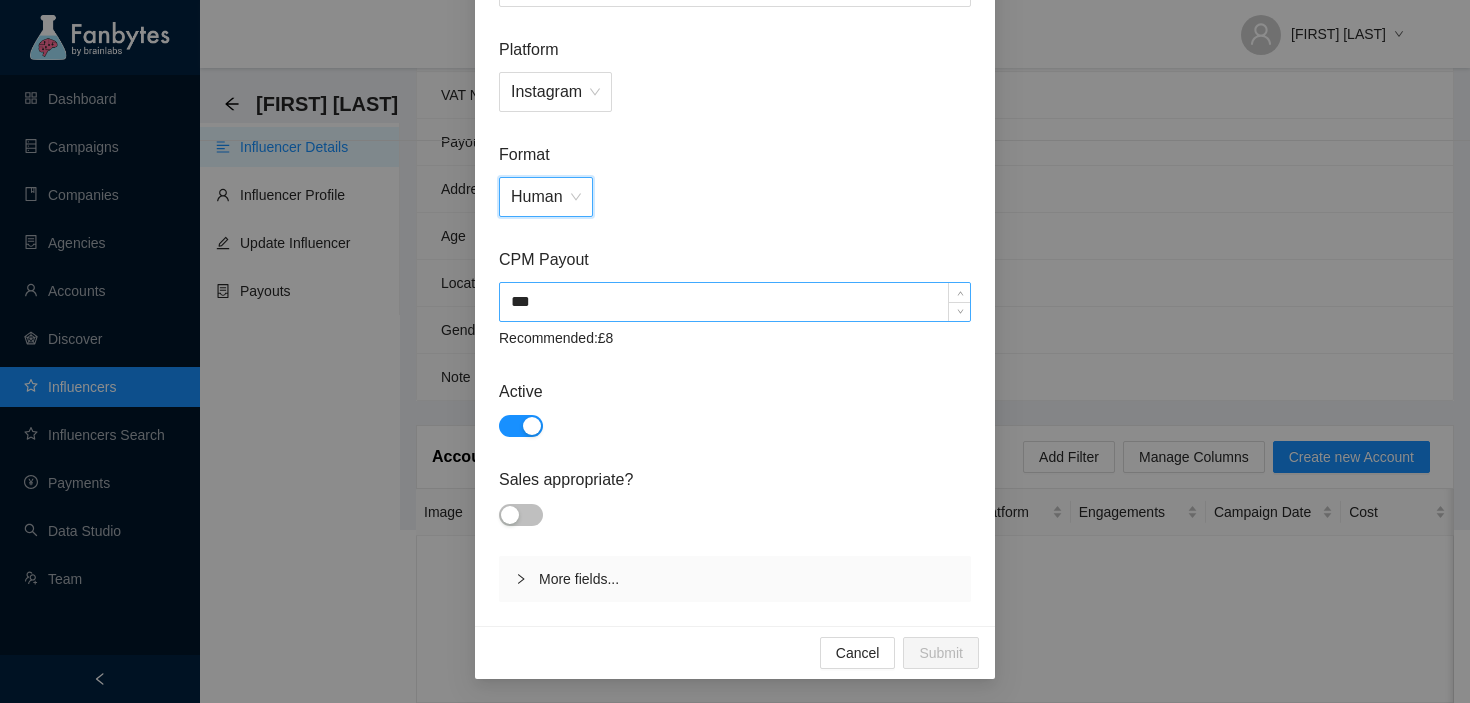 click on "***" at bounding box center [735, 302] 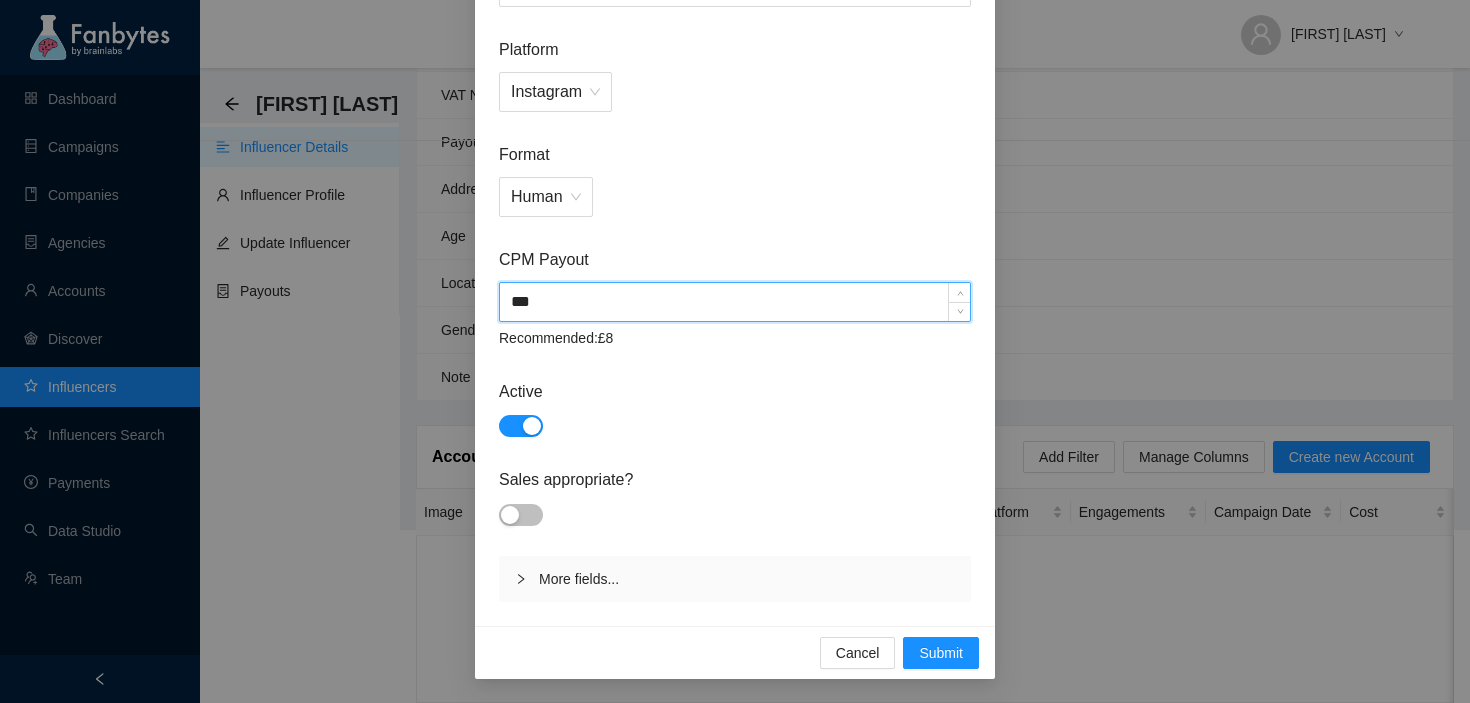 type on "***" 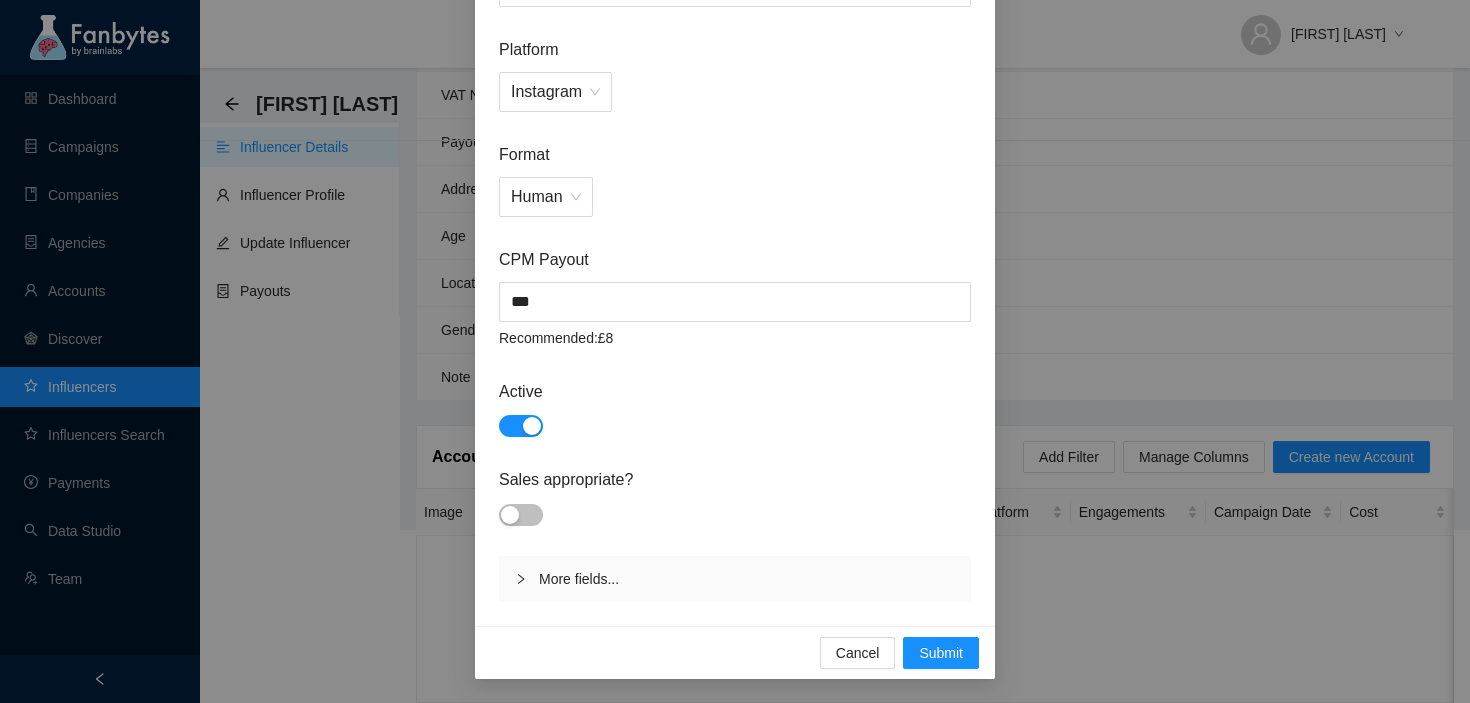 click on "Recommended:  £8" at bounding box center (735, 338) 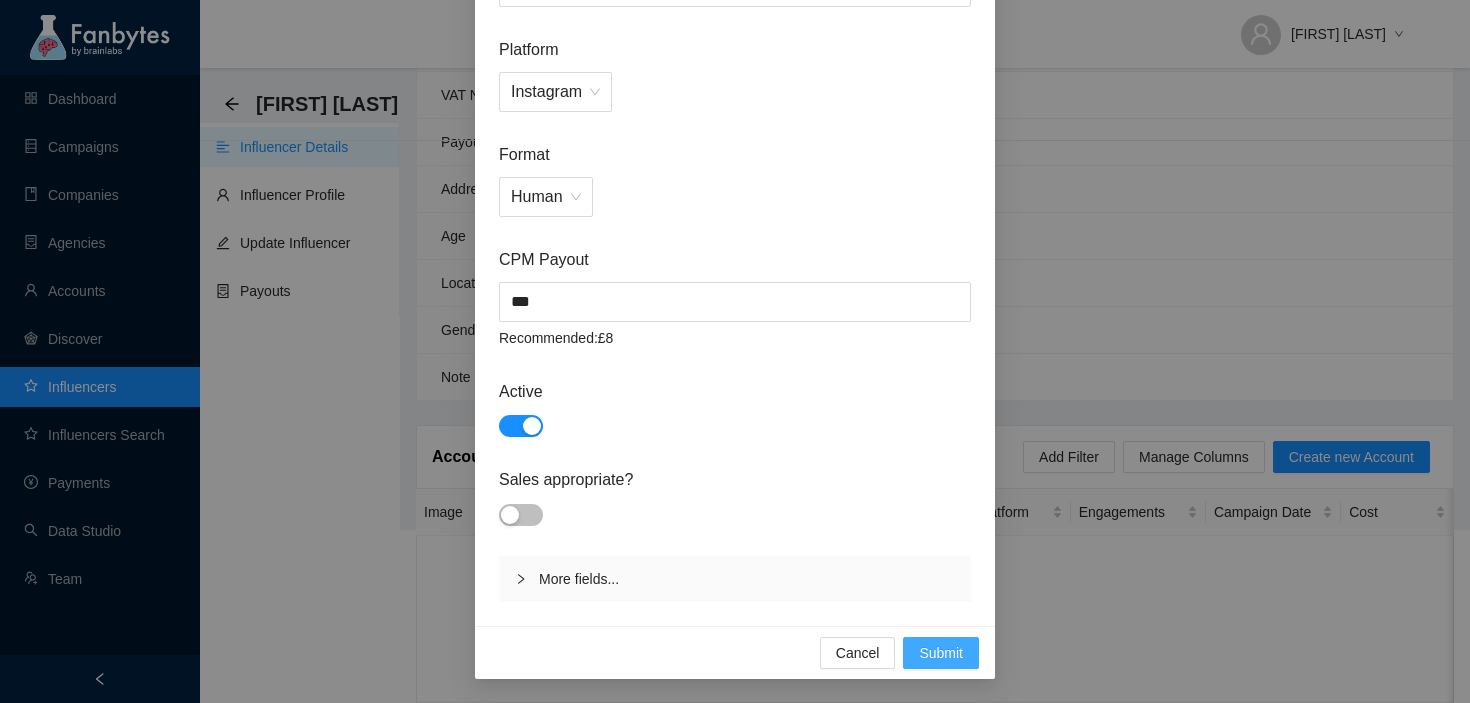 click on "Submit" at bounding box center (941, 653) 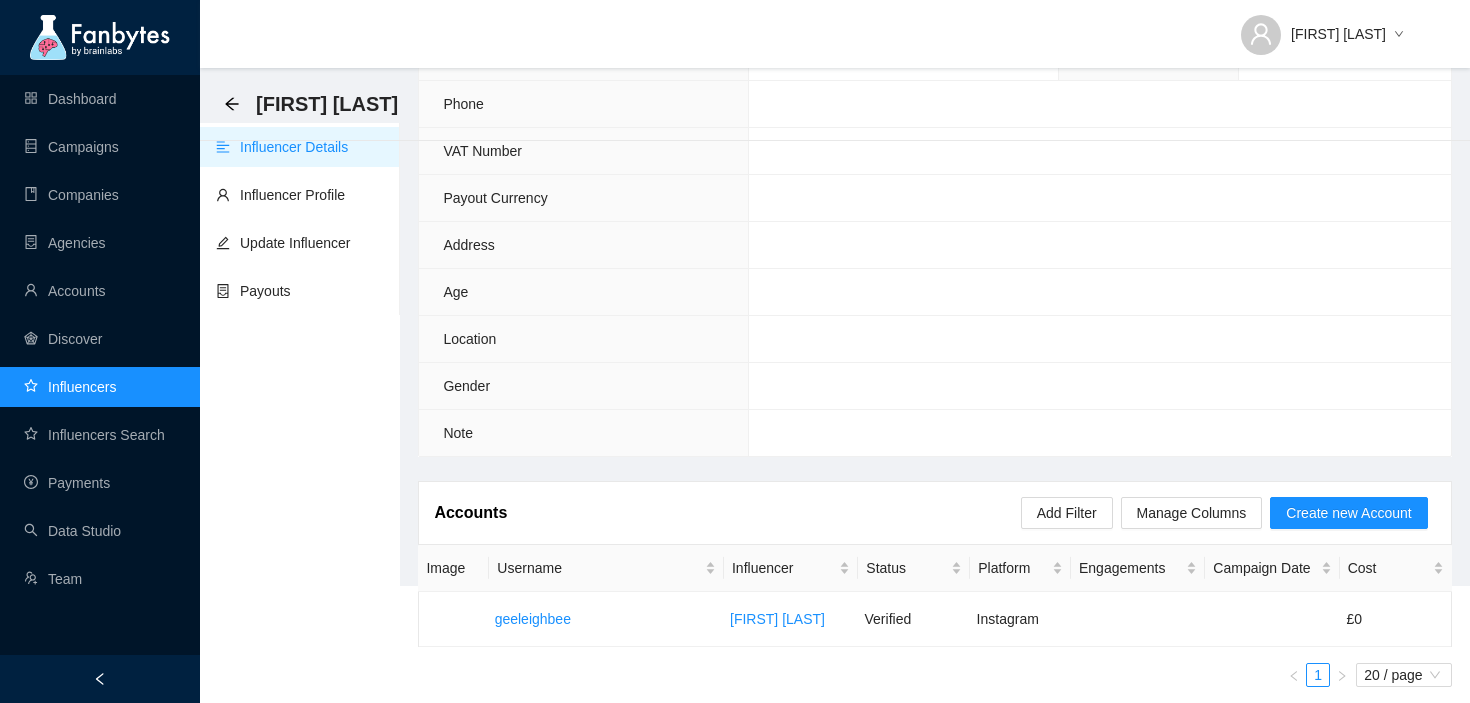 scroll, scrollTop: 0, scrollLeft: 0, axis: both 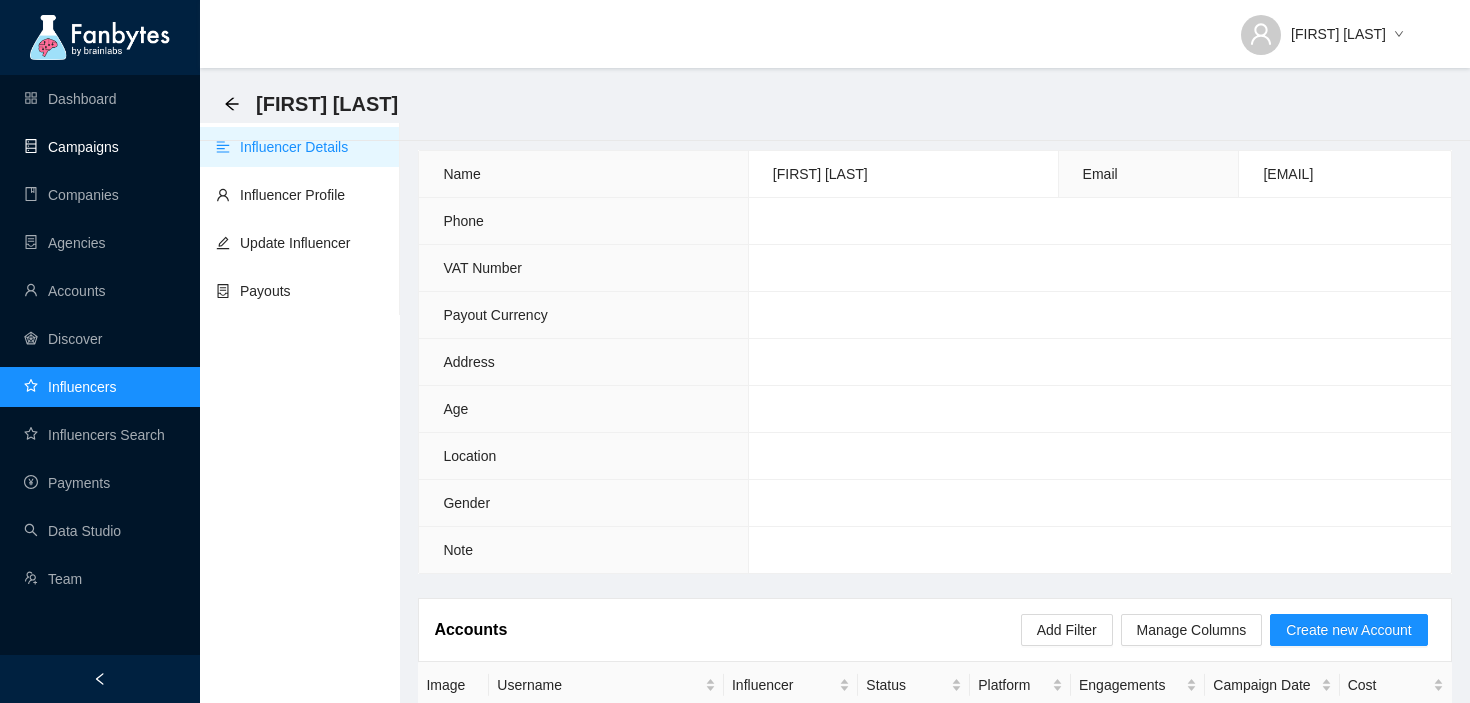 click on "Campaigns" at bounding box center [71, 147] 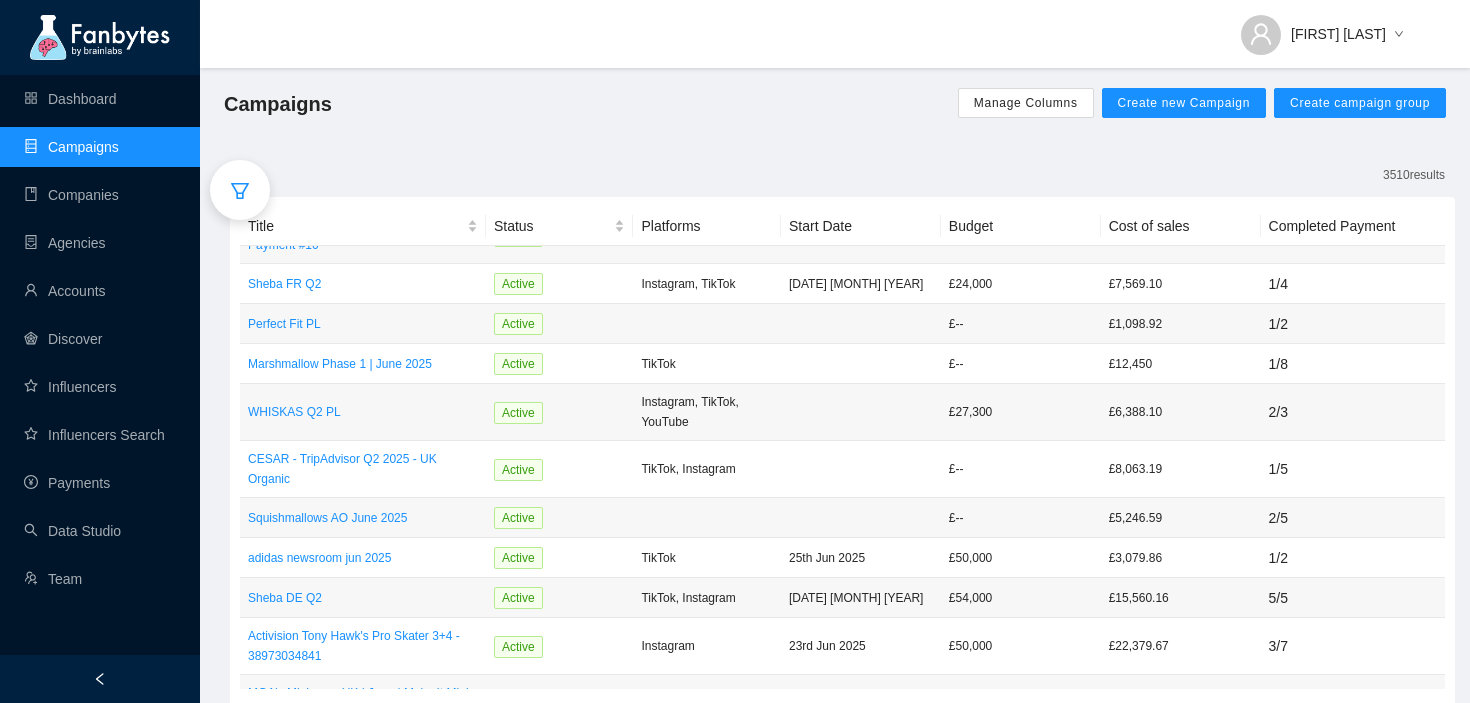 scroll, scrollTop: 178, scrollLeft: 0, axis: vertical 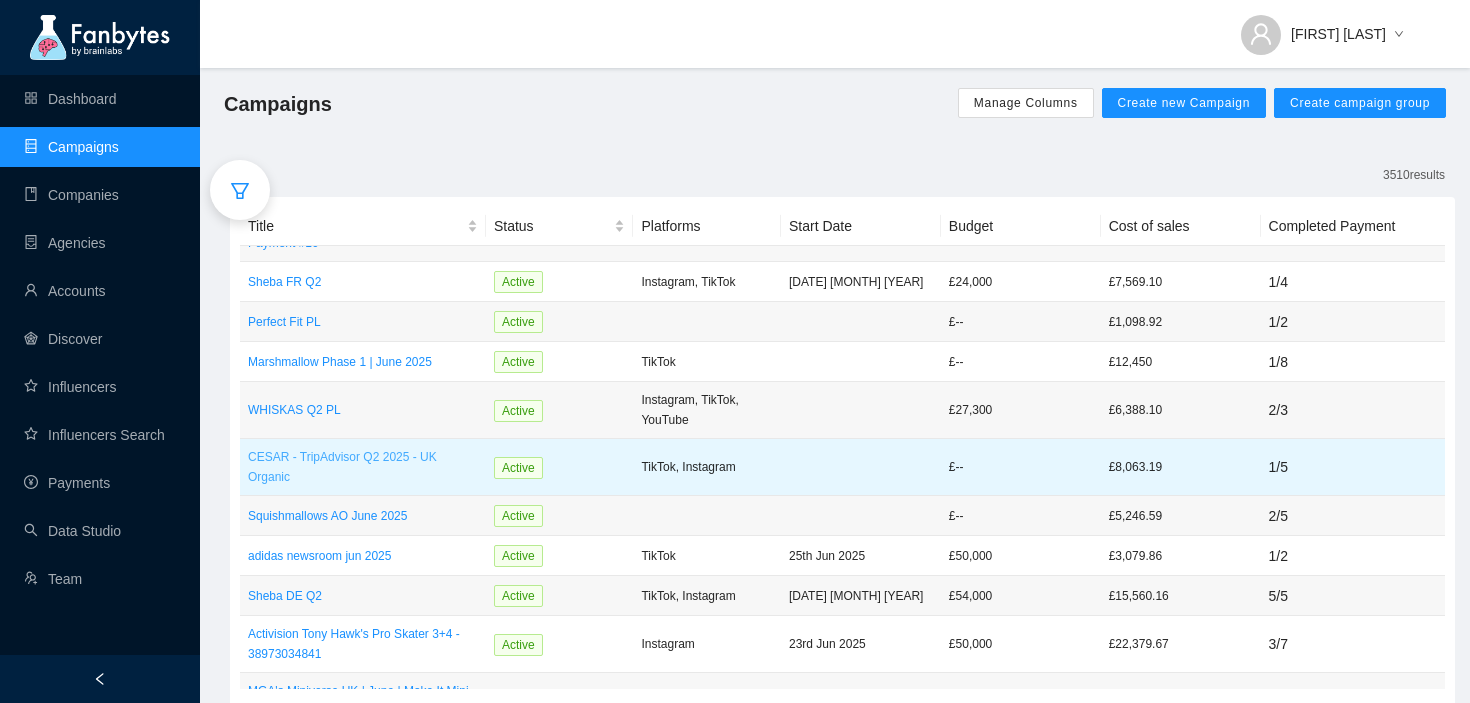 click on "CESAR - TripAdvisor Q2 2025 - UK Organic" at bounding box center (363, 467) 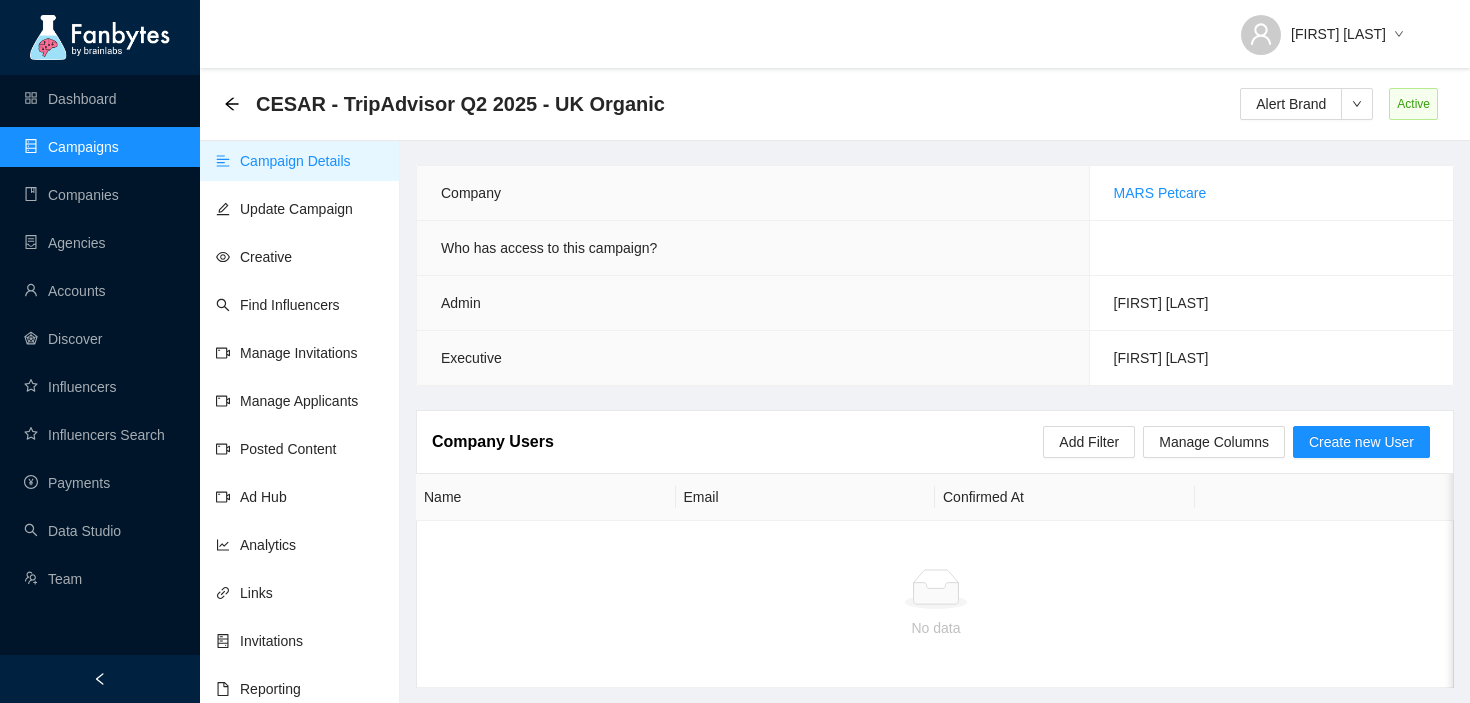 scroll, scrollTop: 146, scrollLeft: 0, axis: vertical 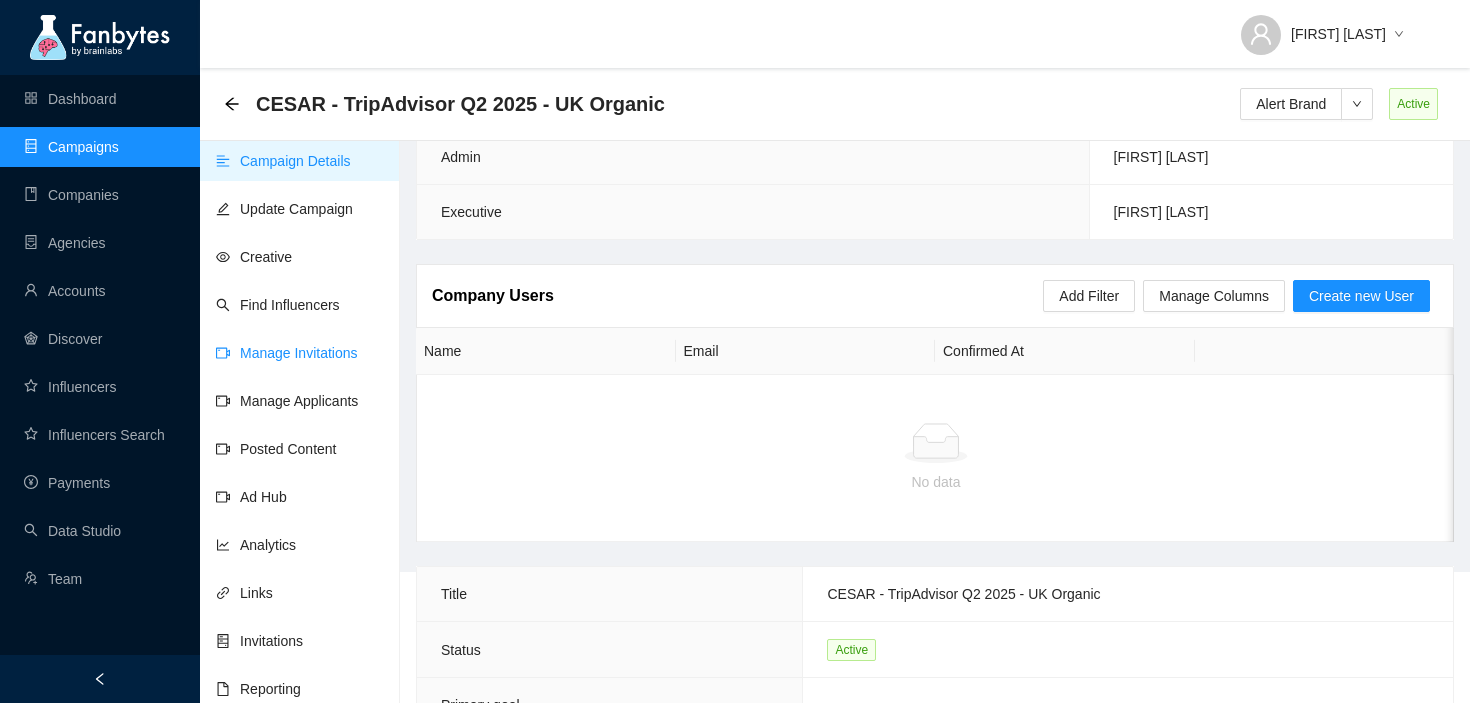 click on "Manage Invitations" at bounding box center (287, 353) 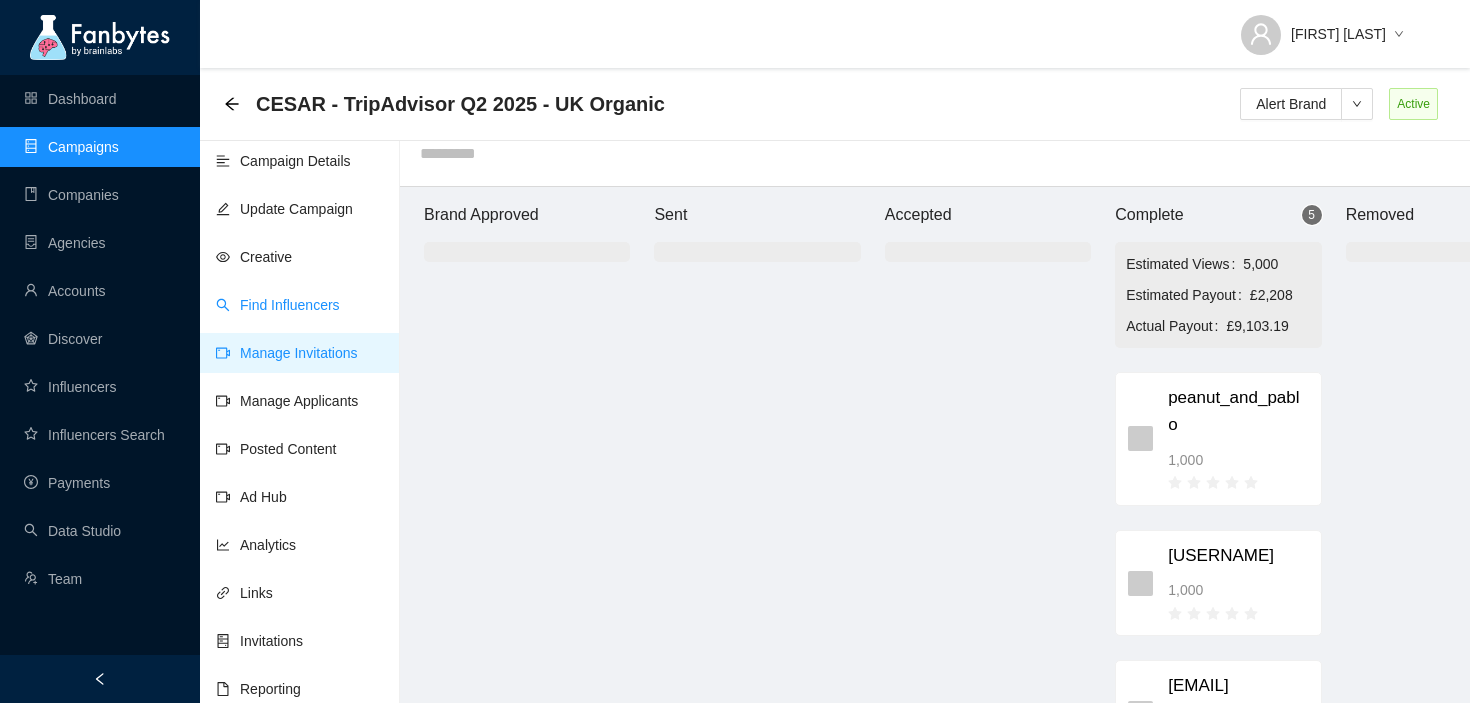 click on "Find Influencers" at bounding box center [278, 305] 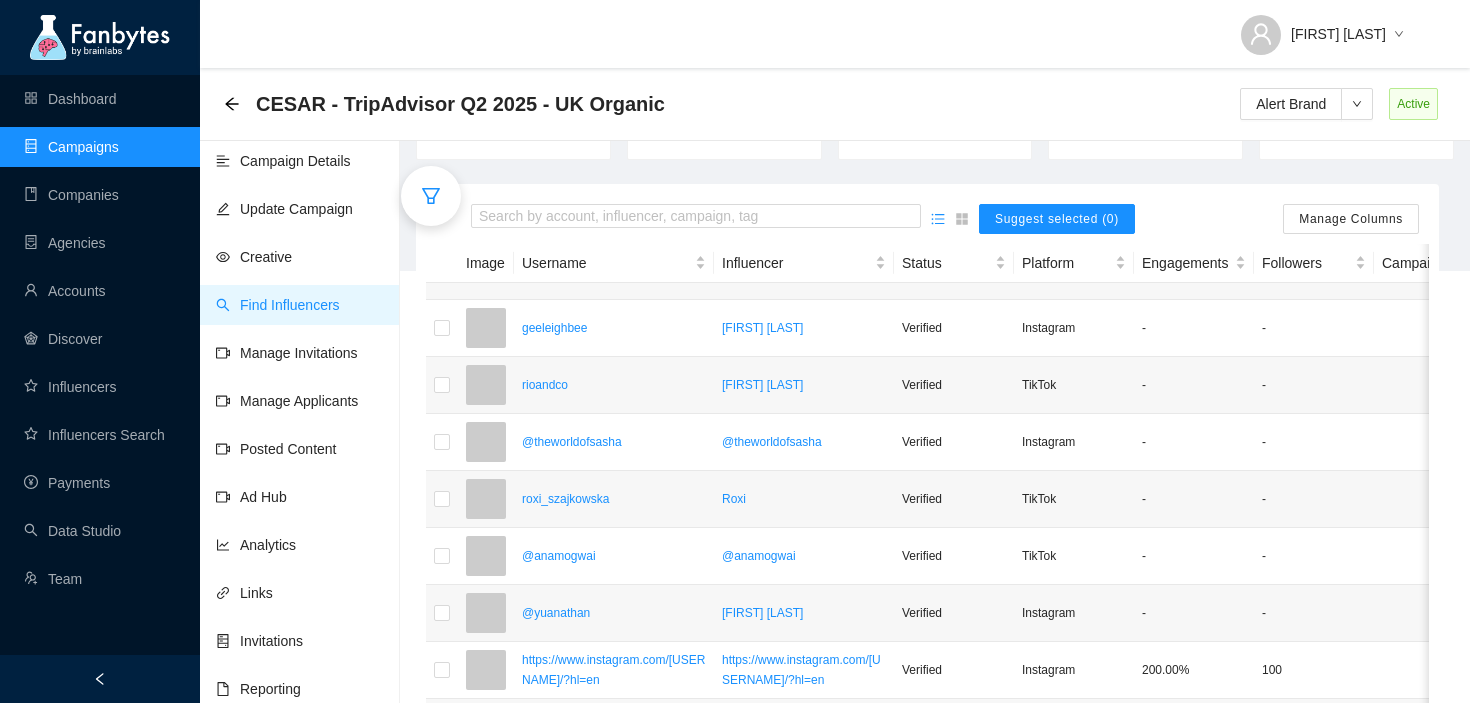 scroll, scrollTop: 475, scrollLeft: 0, axis: vertical 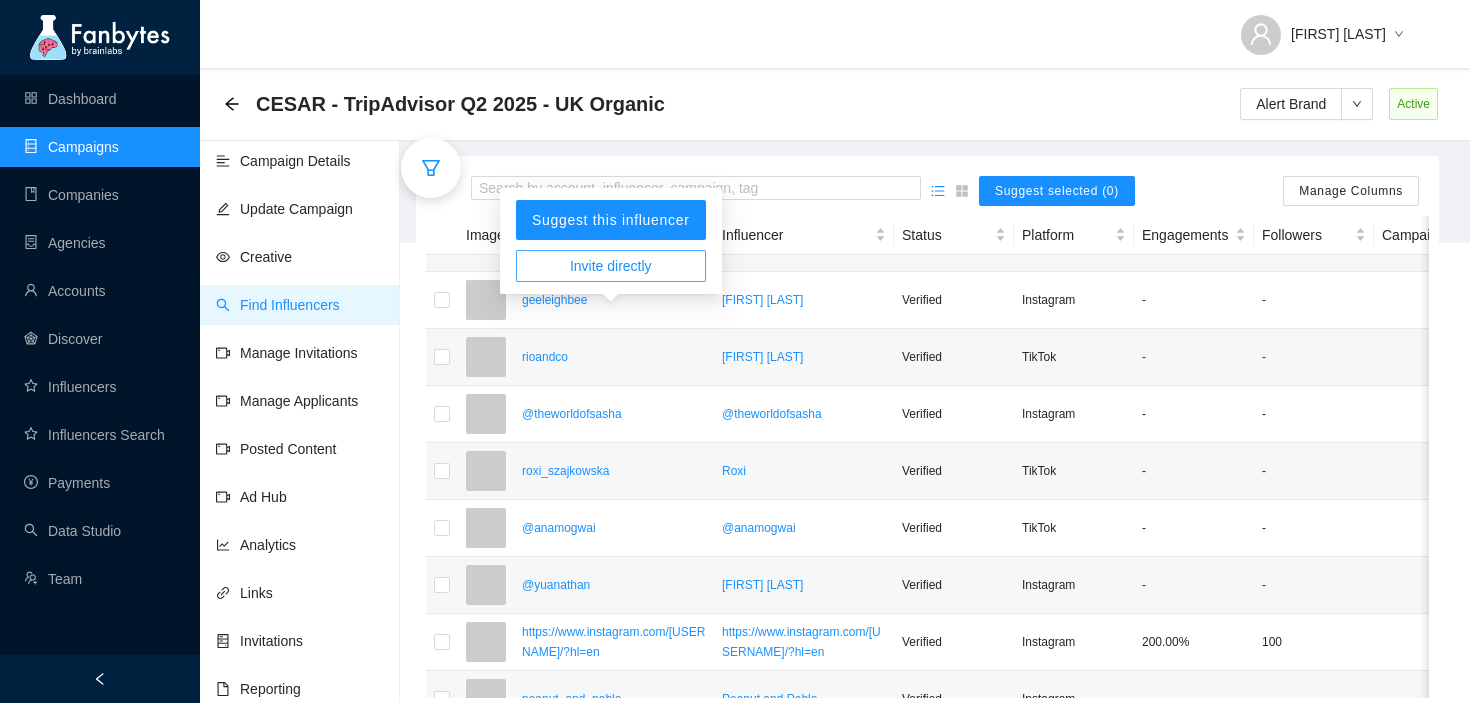 click on "Invite directly" at bounding box center [611, 266] 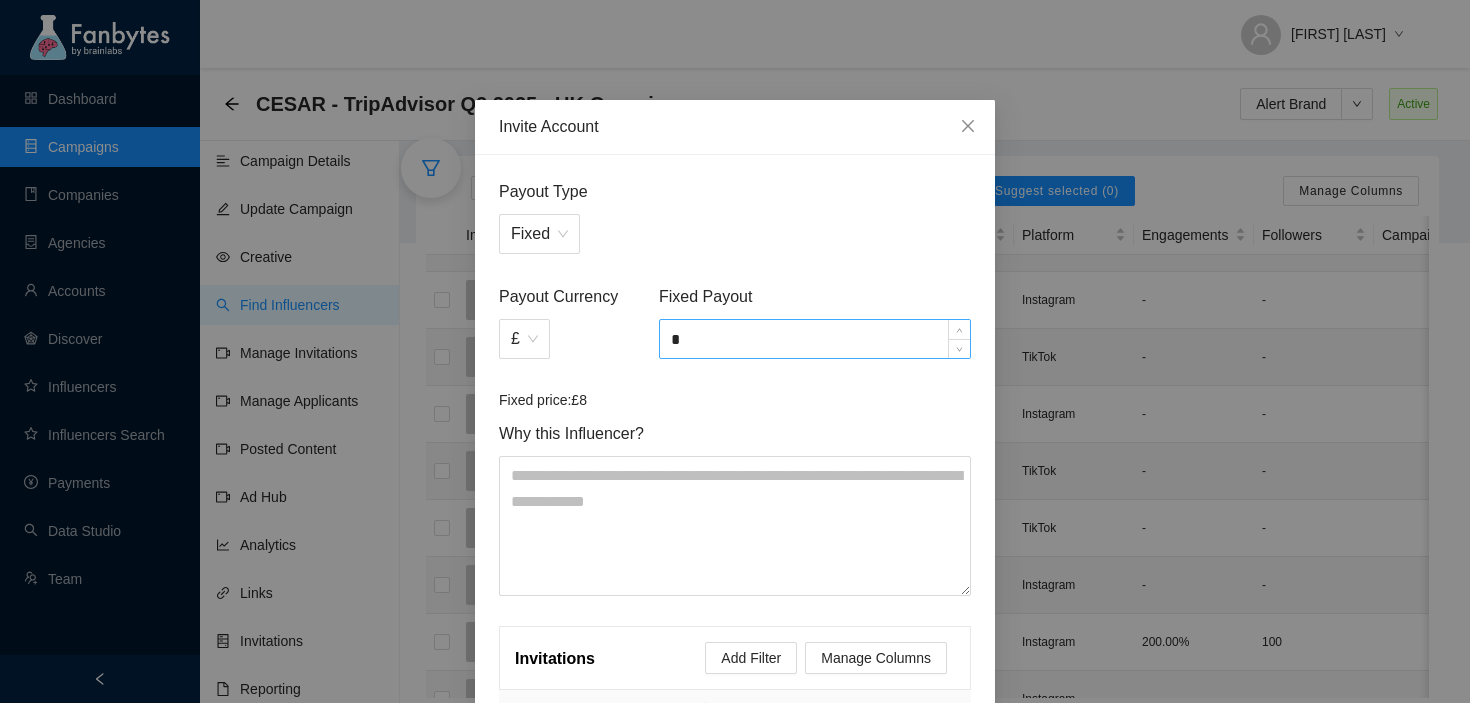click on "*" at bounding box center [815, 339] 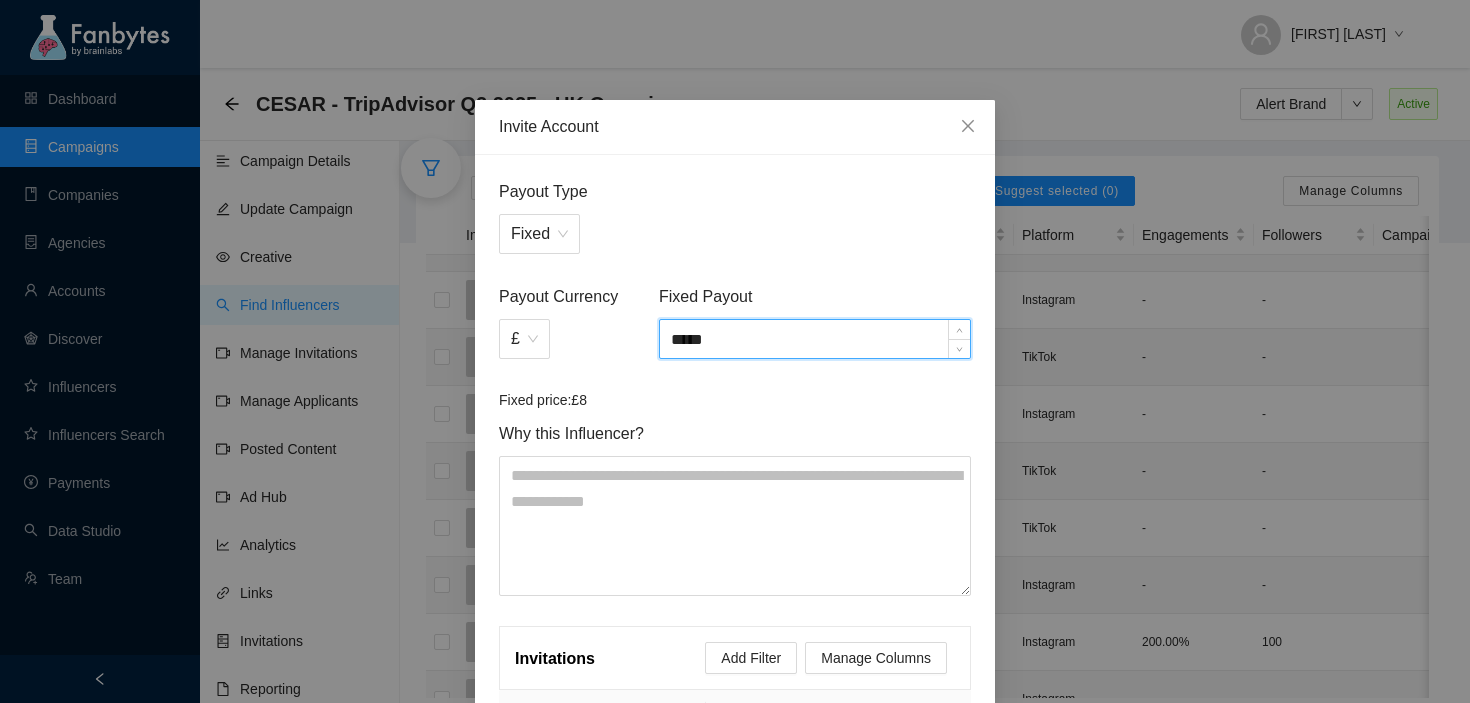 type on "*****" 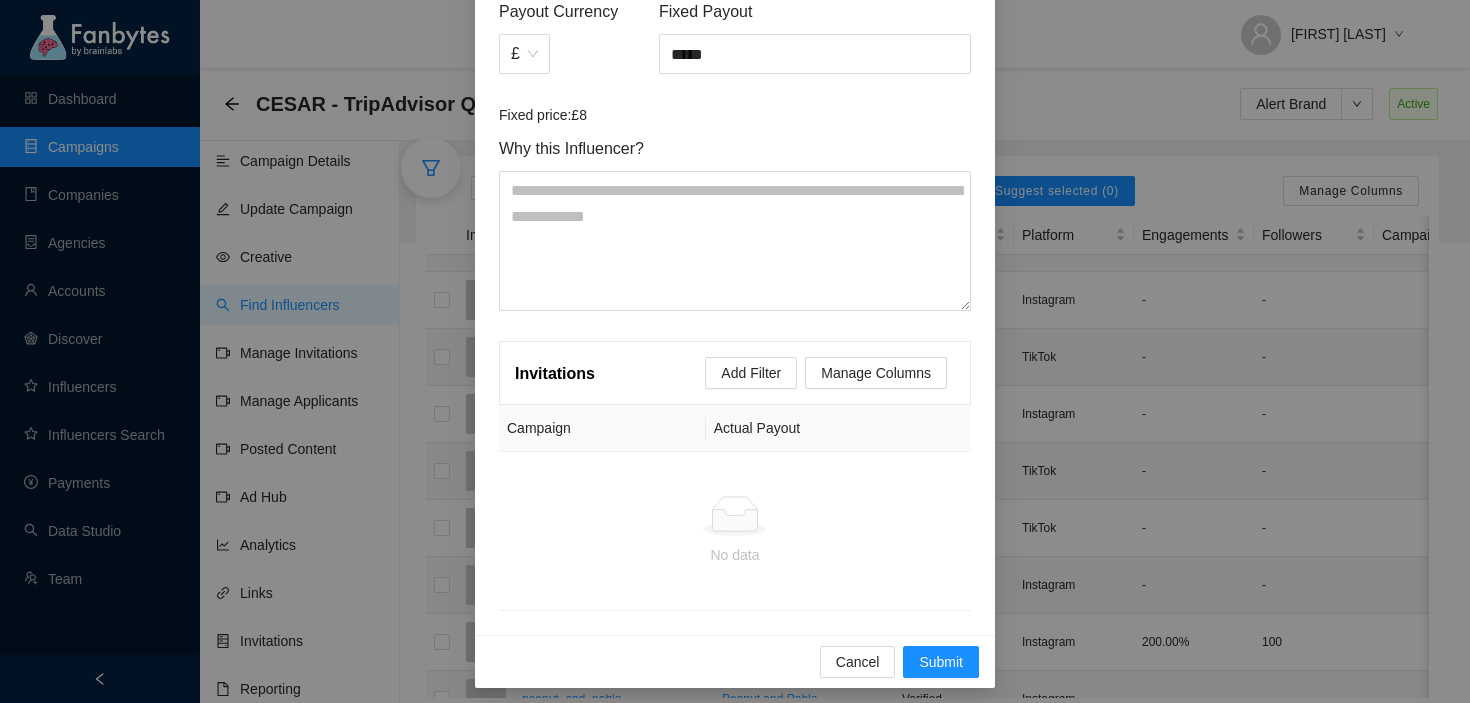 scroll, scrollTop: 294, scrollLeft: 0, axis: vertical 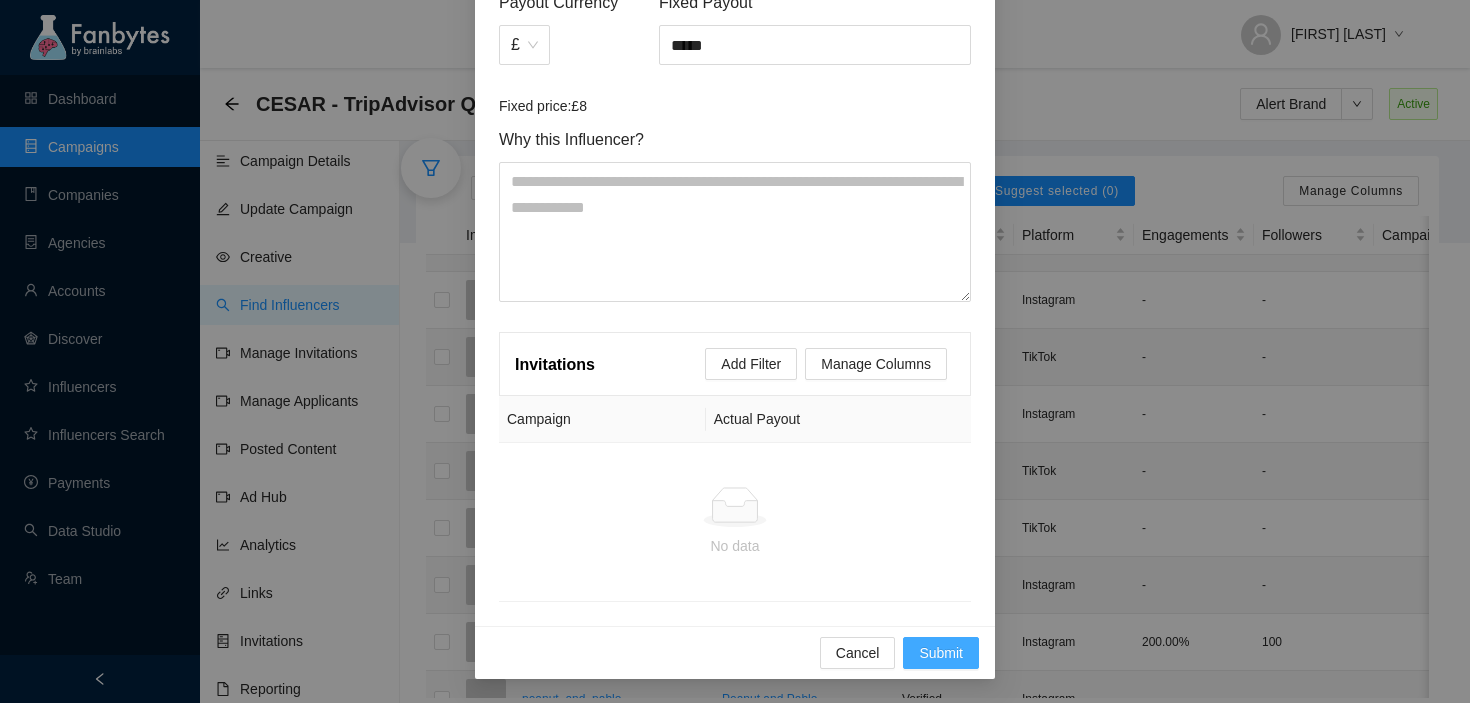 click on "Submit" at bounding box center (941, 653) 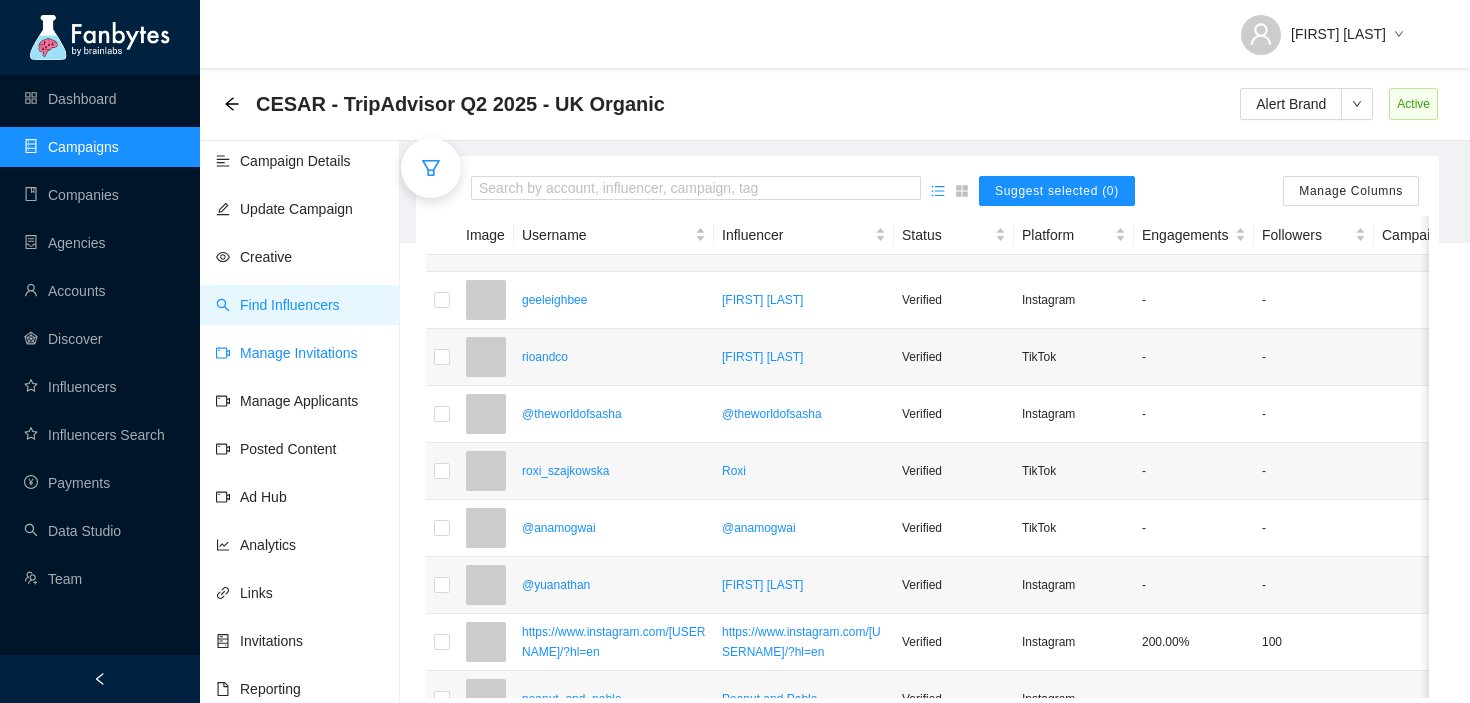 click on "Manage Invitations" at bounding box center (287, 353) 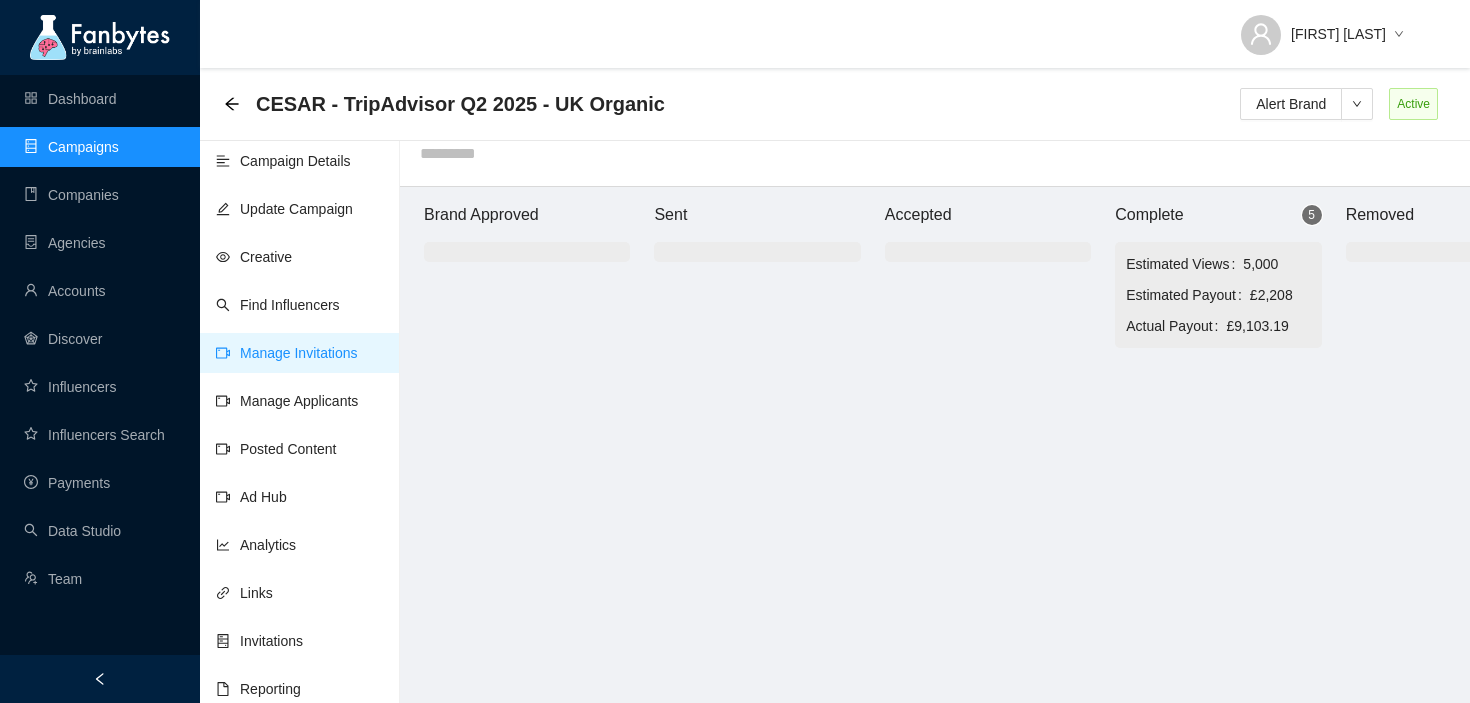 scroll, scrollTop: 20, scrollLeft: 0, axis: vertical 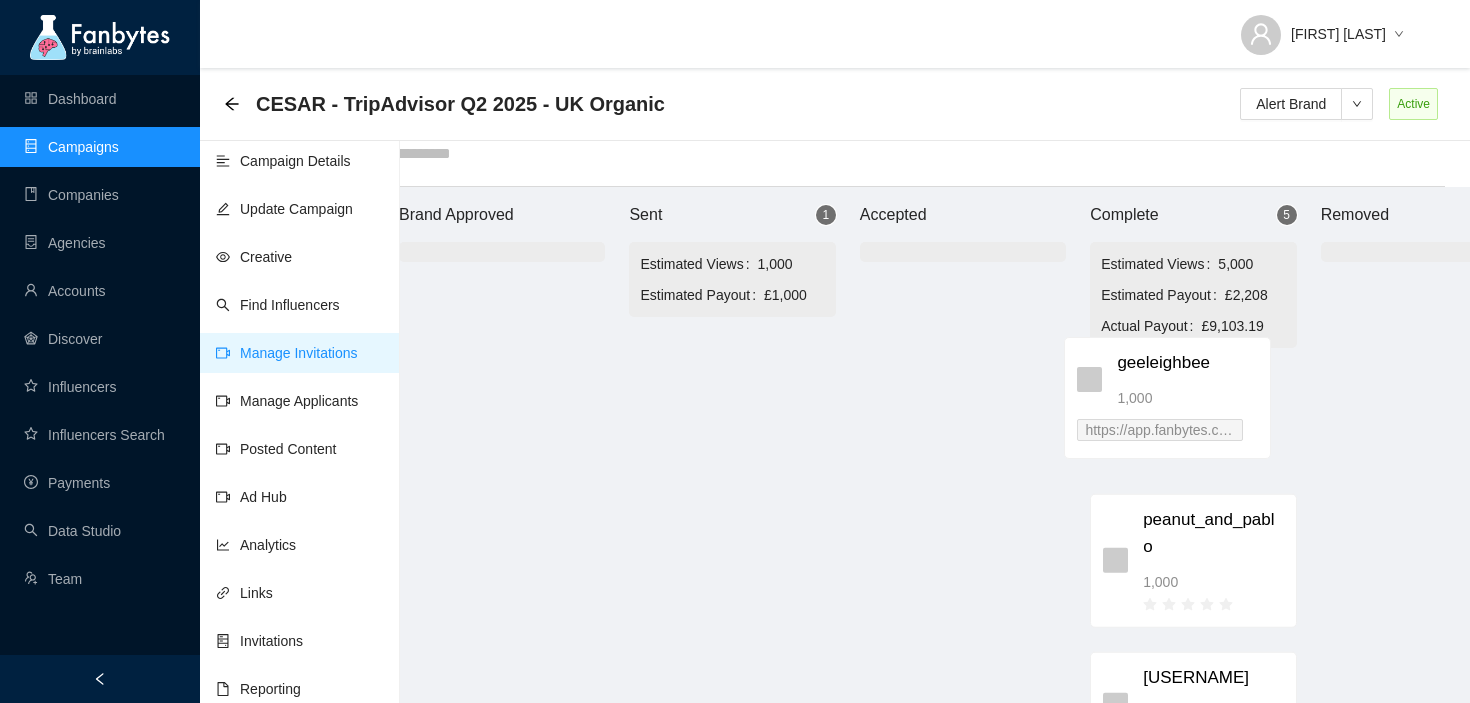 drag, startPoint x: 770, startPoint y: 365, endPoint x: 1198, endPoint y: 364, distance: 428.00116 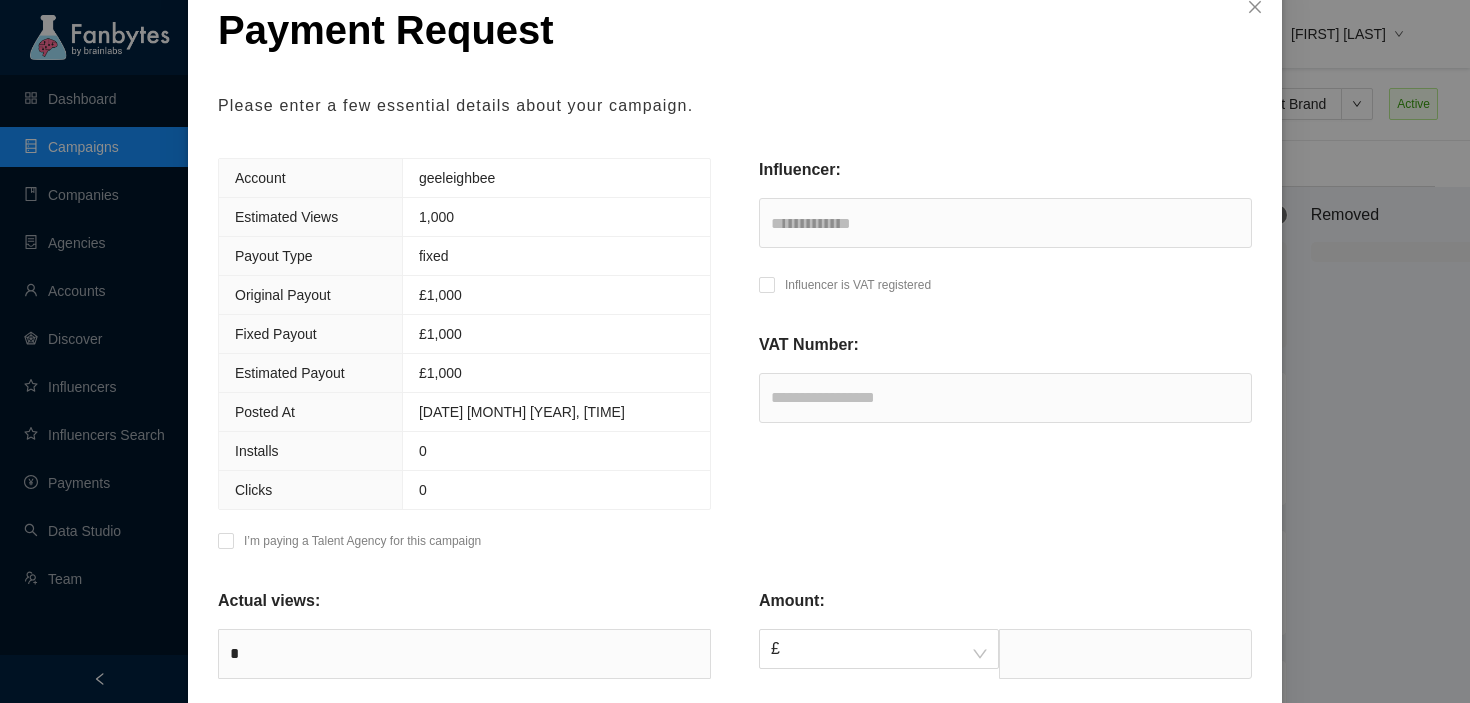 scroll, scrollTop: 139, scrollLeft: 0, axis: vertical 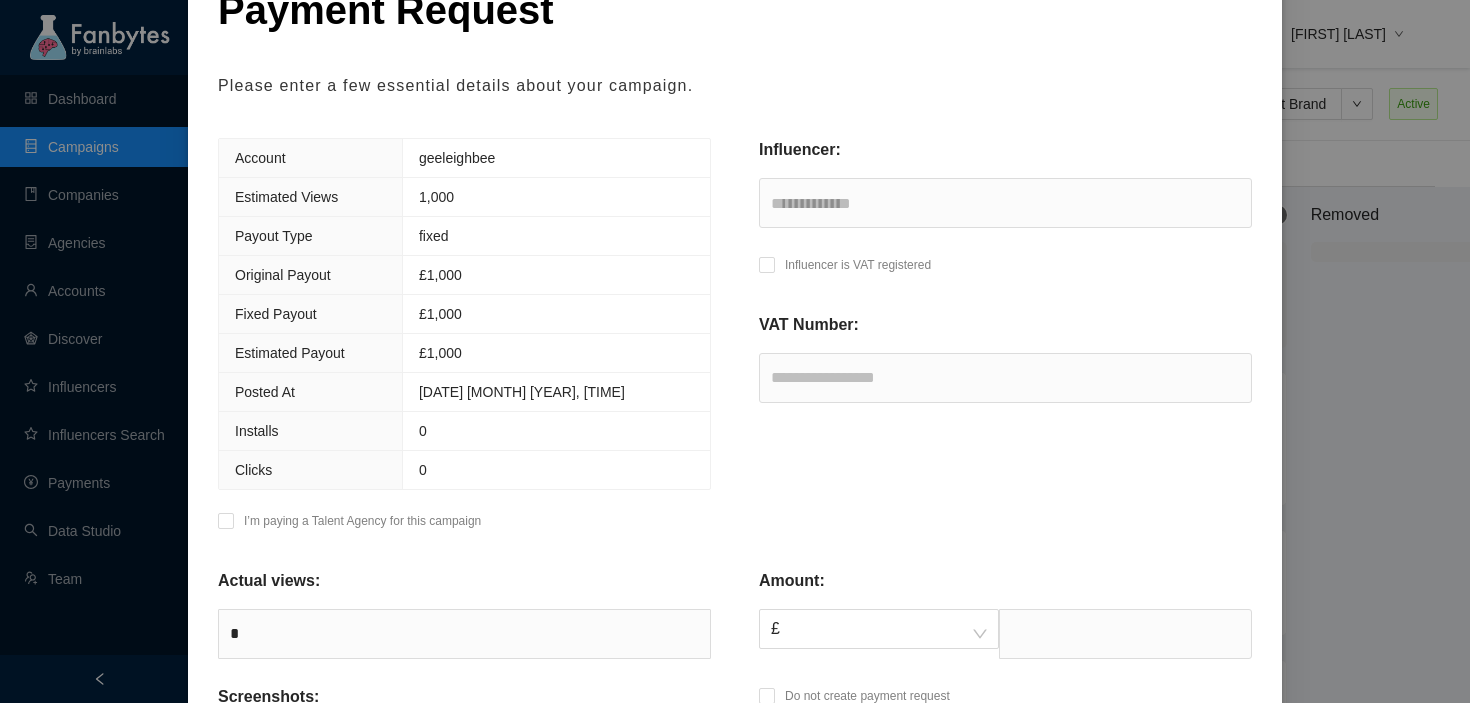 click on "Influencer is VAT registered" at bounding box center (858, 265) 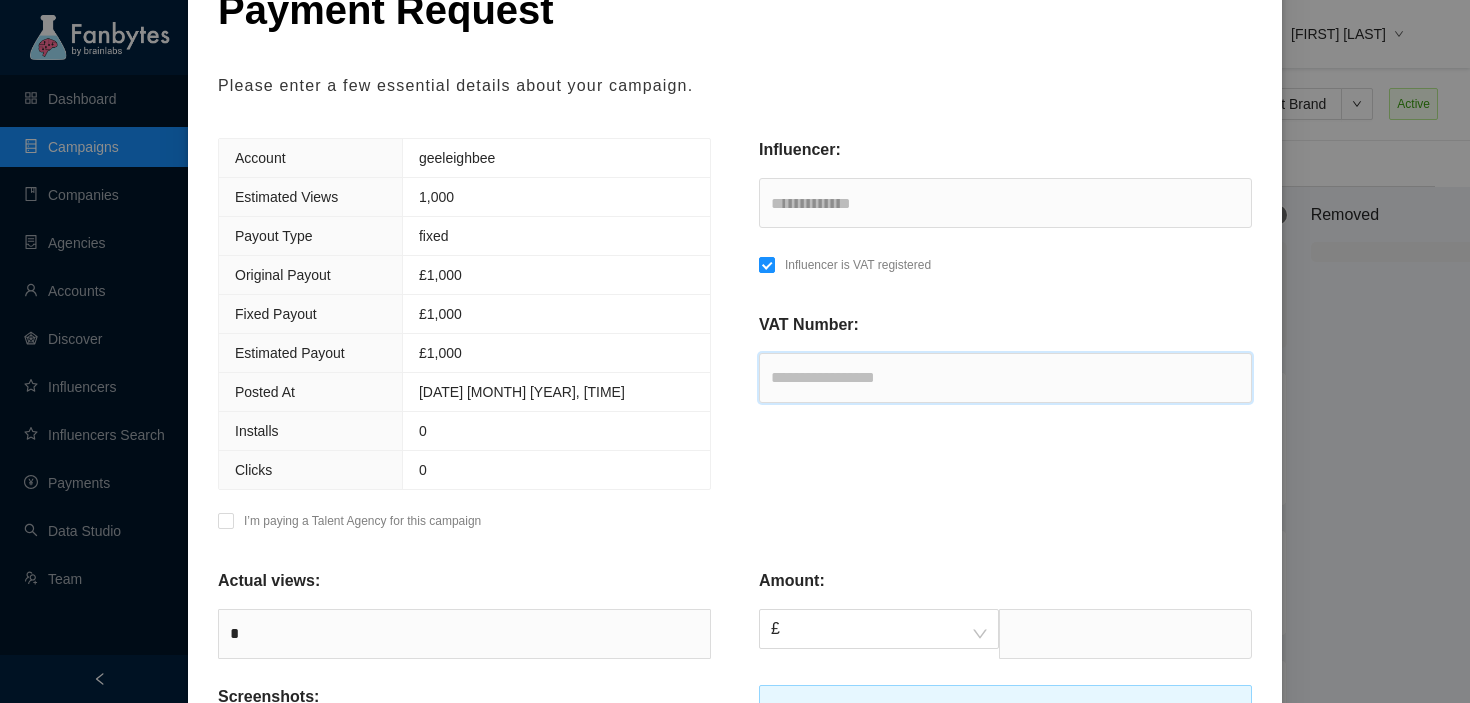 click at bounding box center [1005, 378] 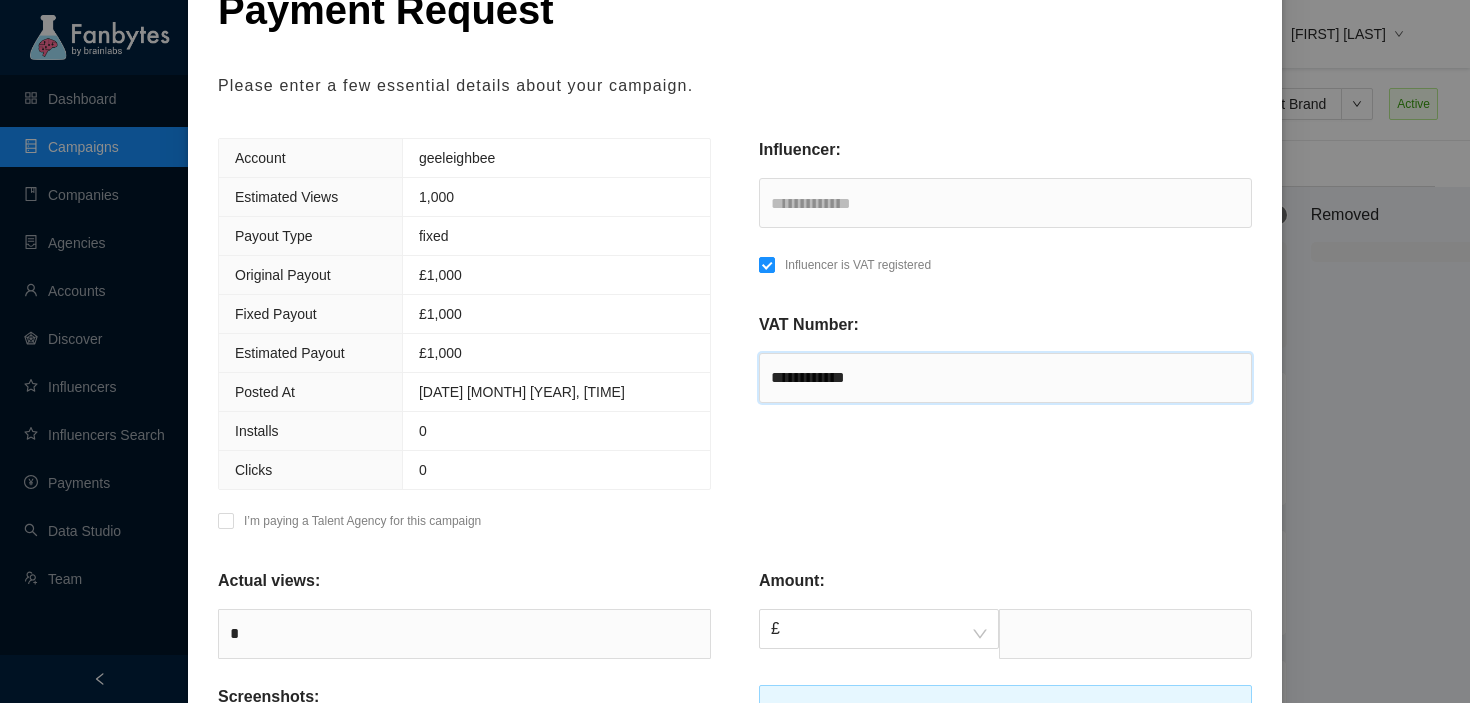 click on "**********" at bounding box center [1005, 378] 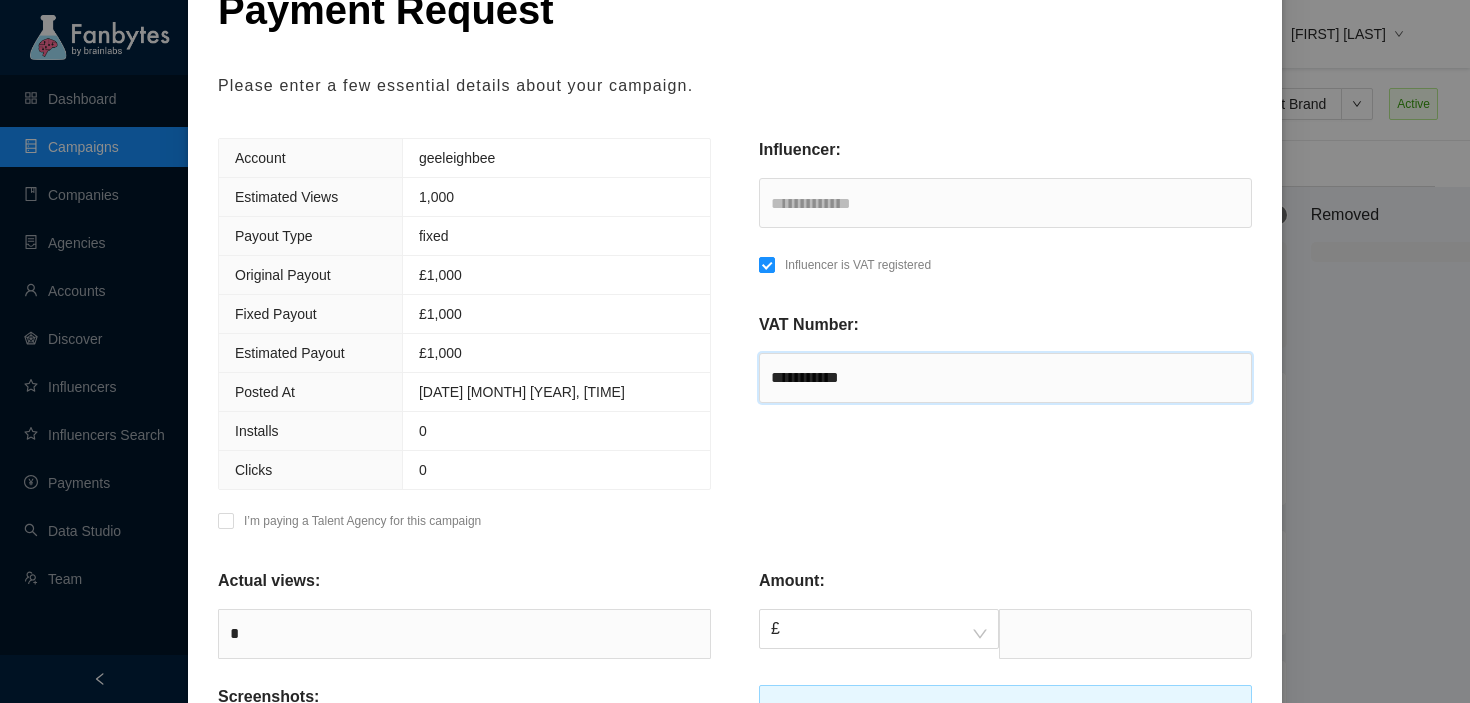 type on "**********" 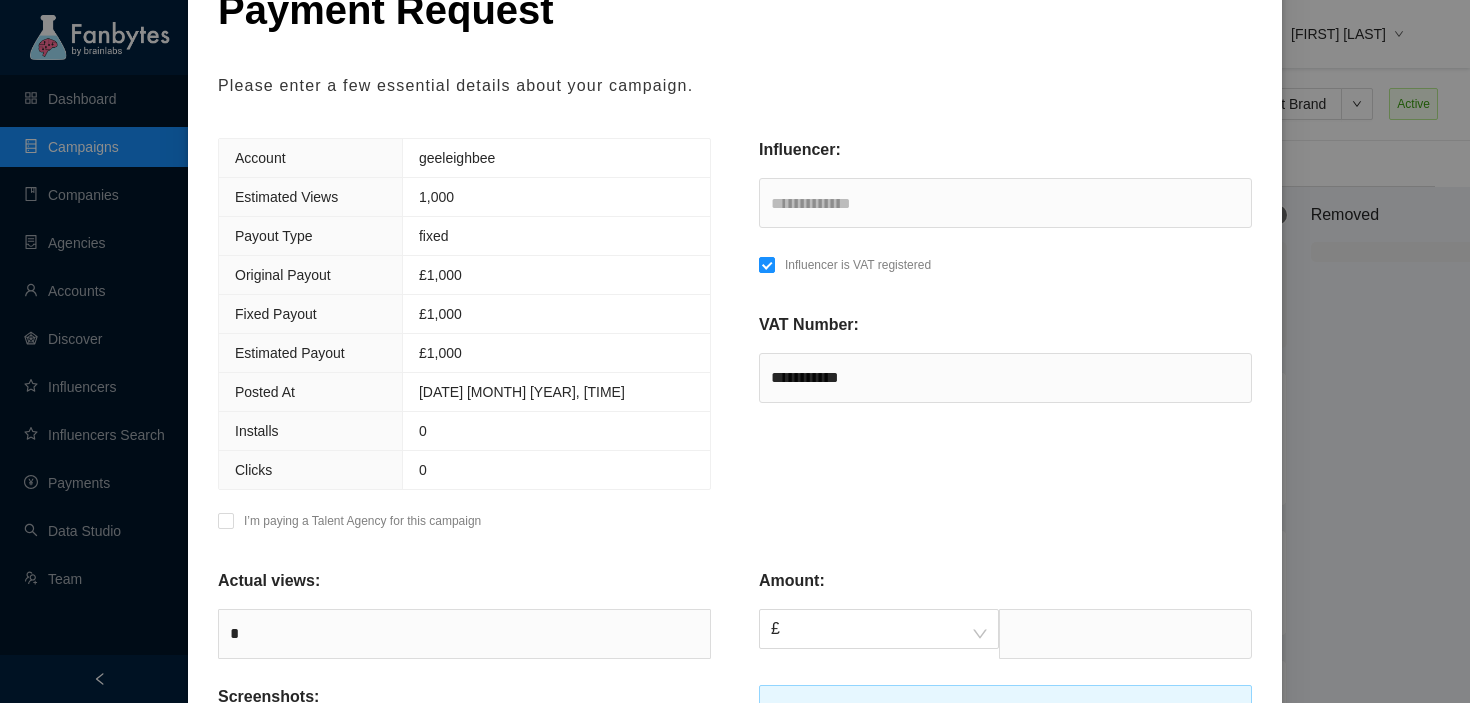 click on "**********" at bounding box center [1005, 340] 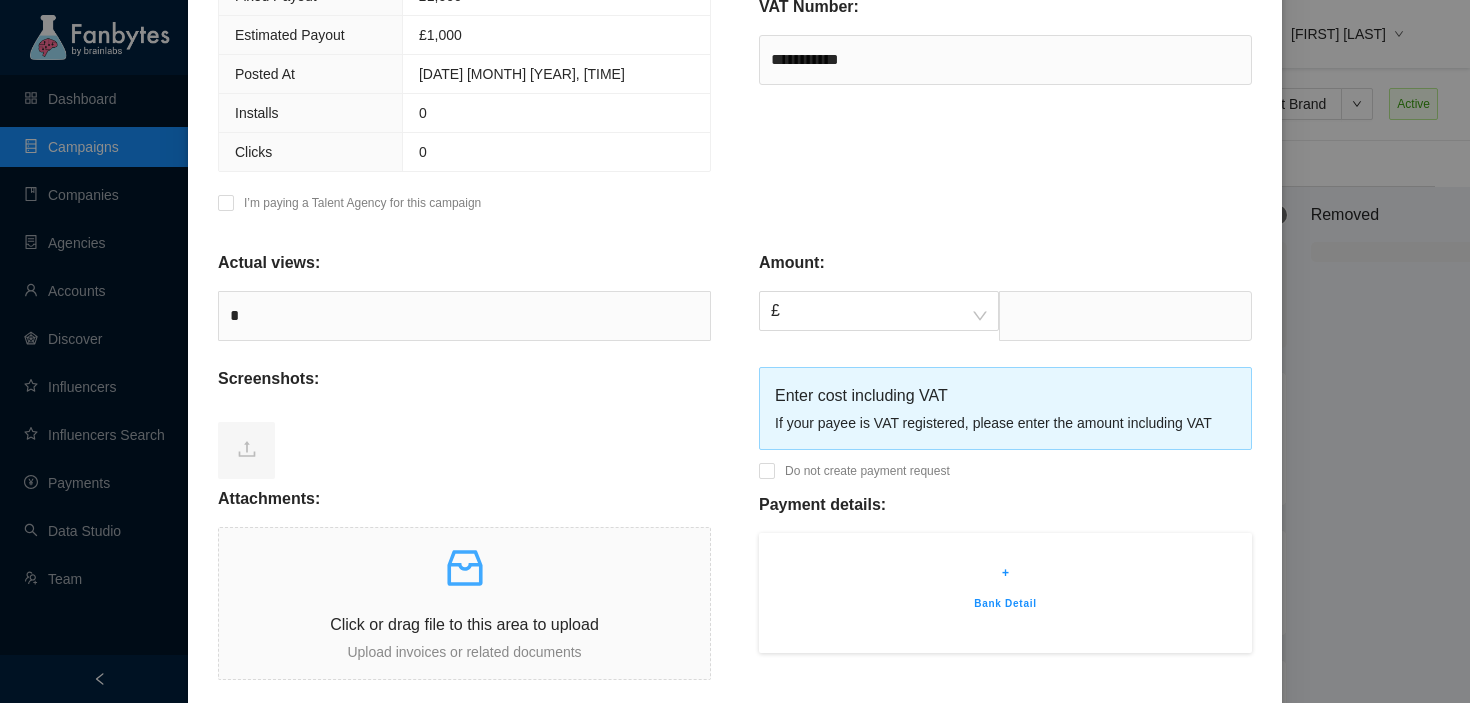 scroll, scrollTop: 481, scrollLeft: 0, axis: vertical 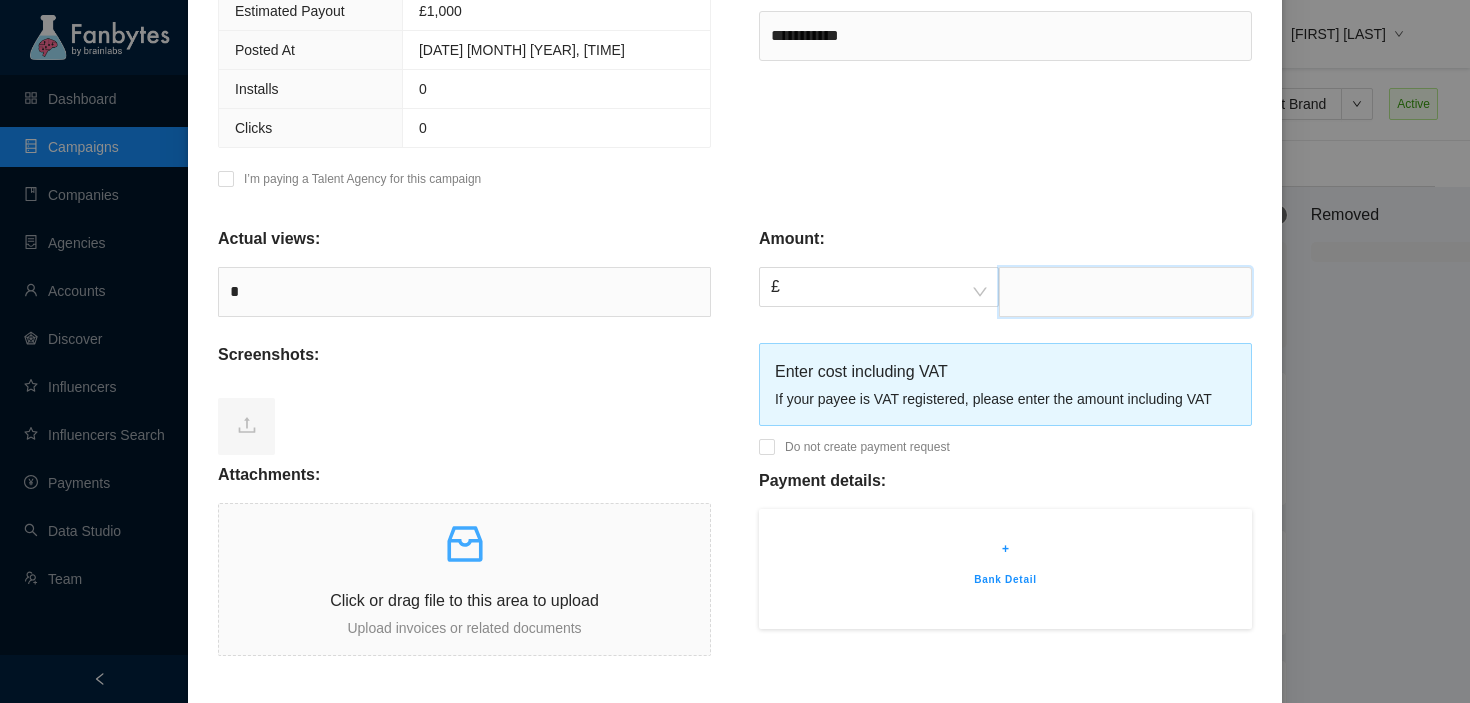 click at bounding box center [1125, 292] 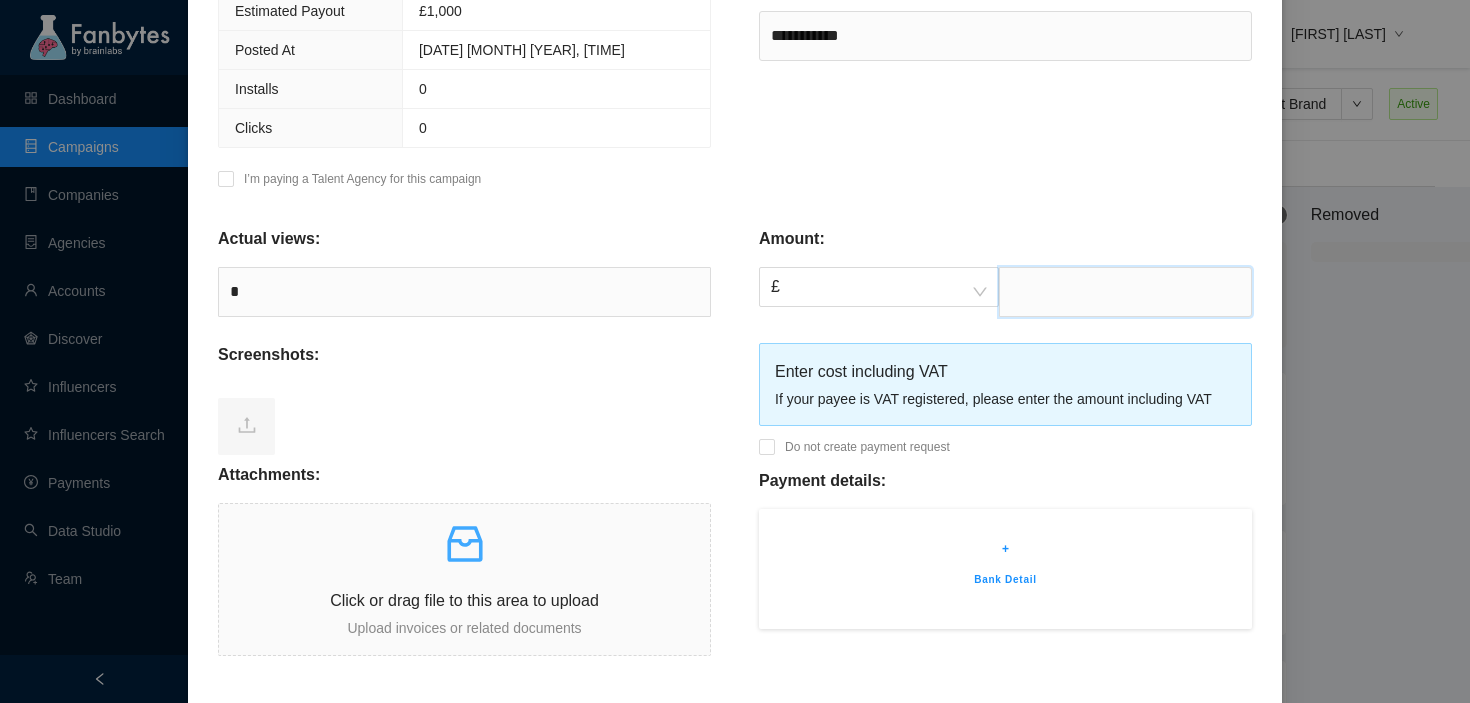 paste on "*******" 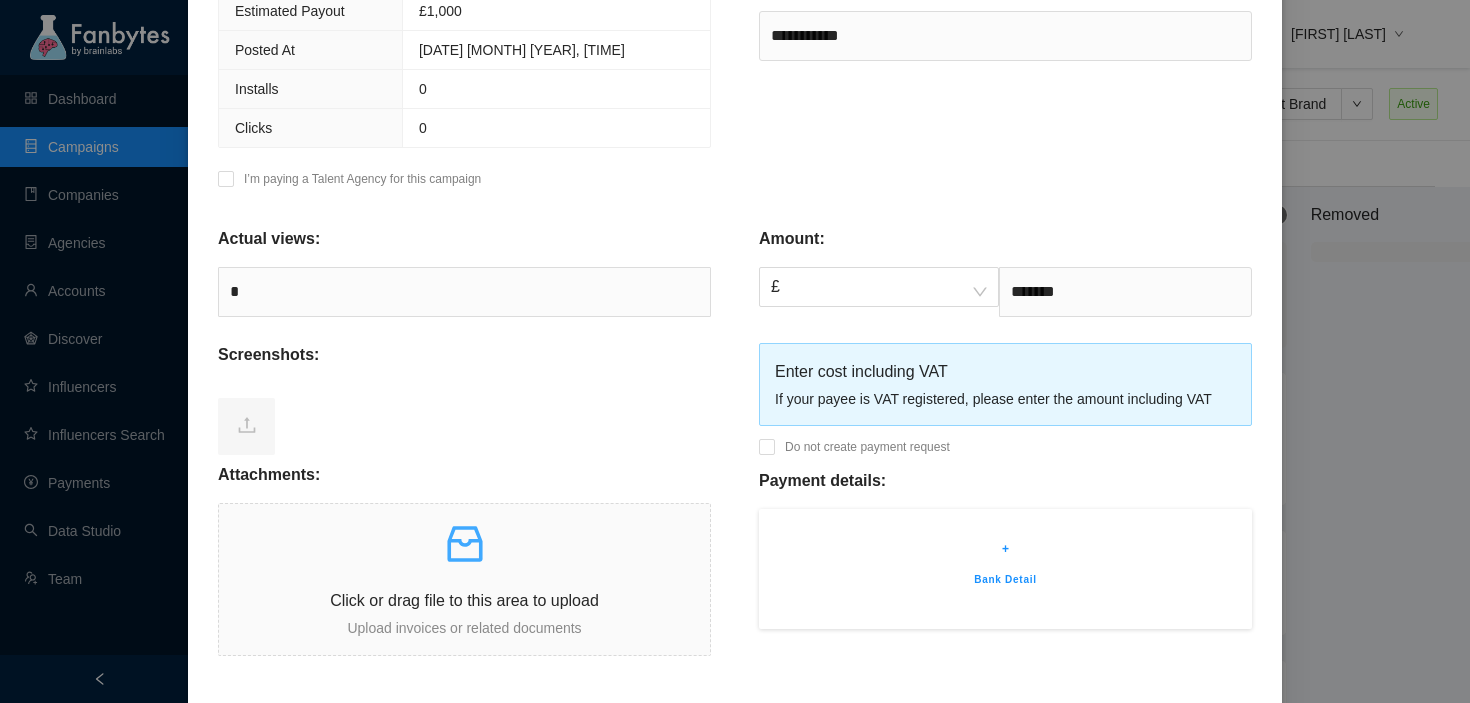 type on "****" 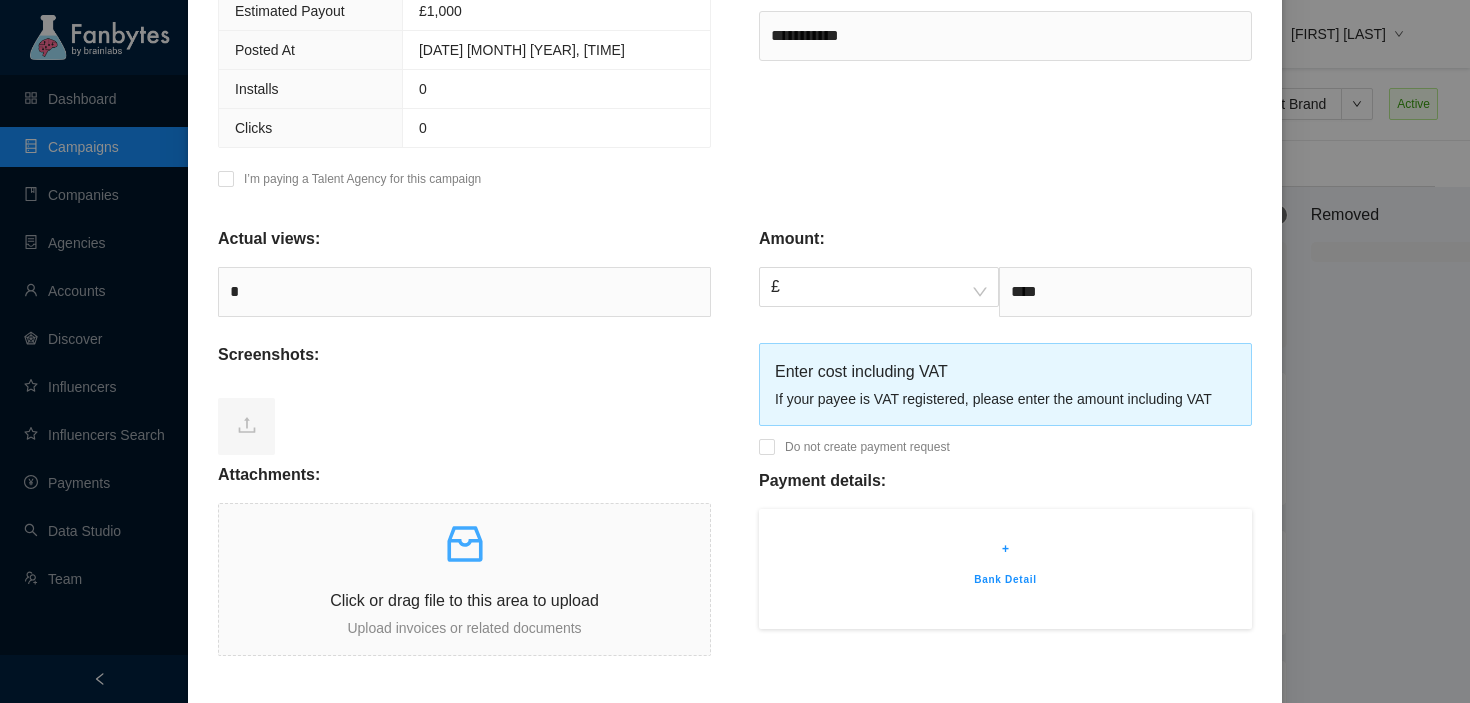 click on "**********" at bounding box center (1005, -2) 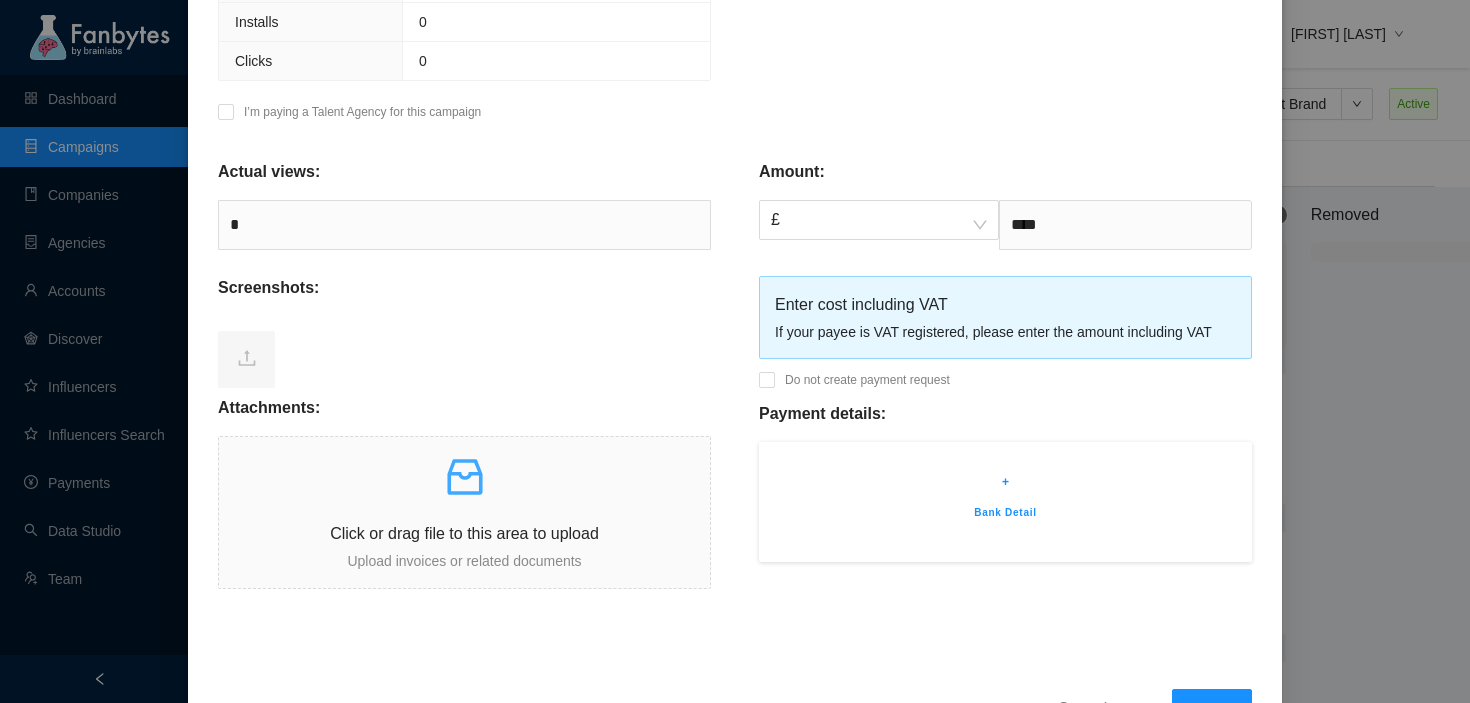 scroll, scrollTop: 558, scrollLeft: 0, axis: vertical 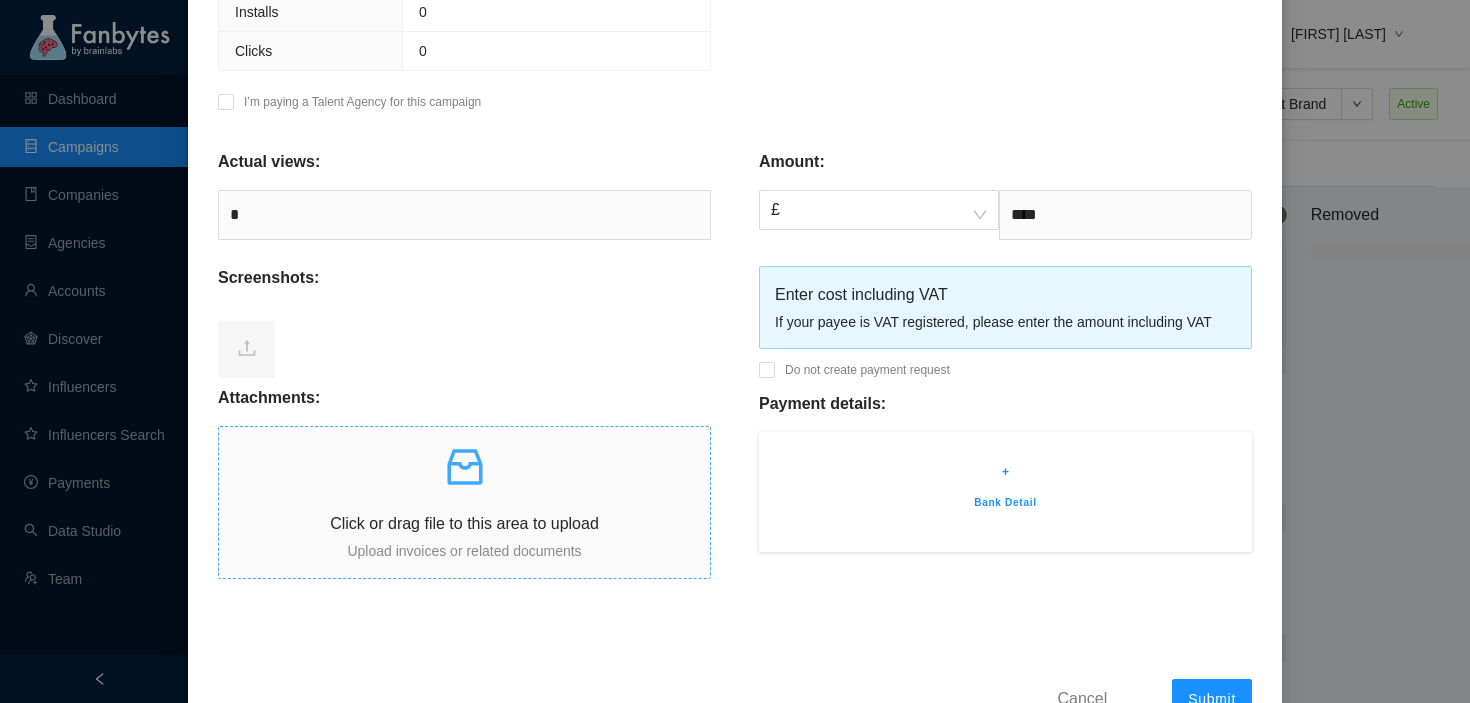 click on "Click or drag file to this area to upload Upload invoices or related documents" at bounding box center (464, 502) 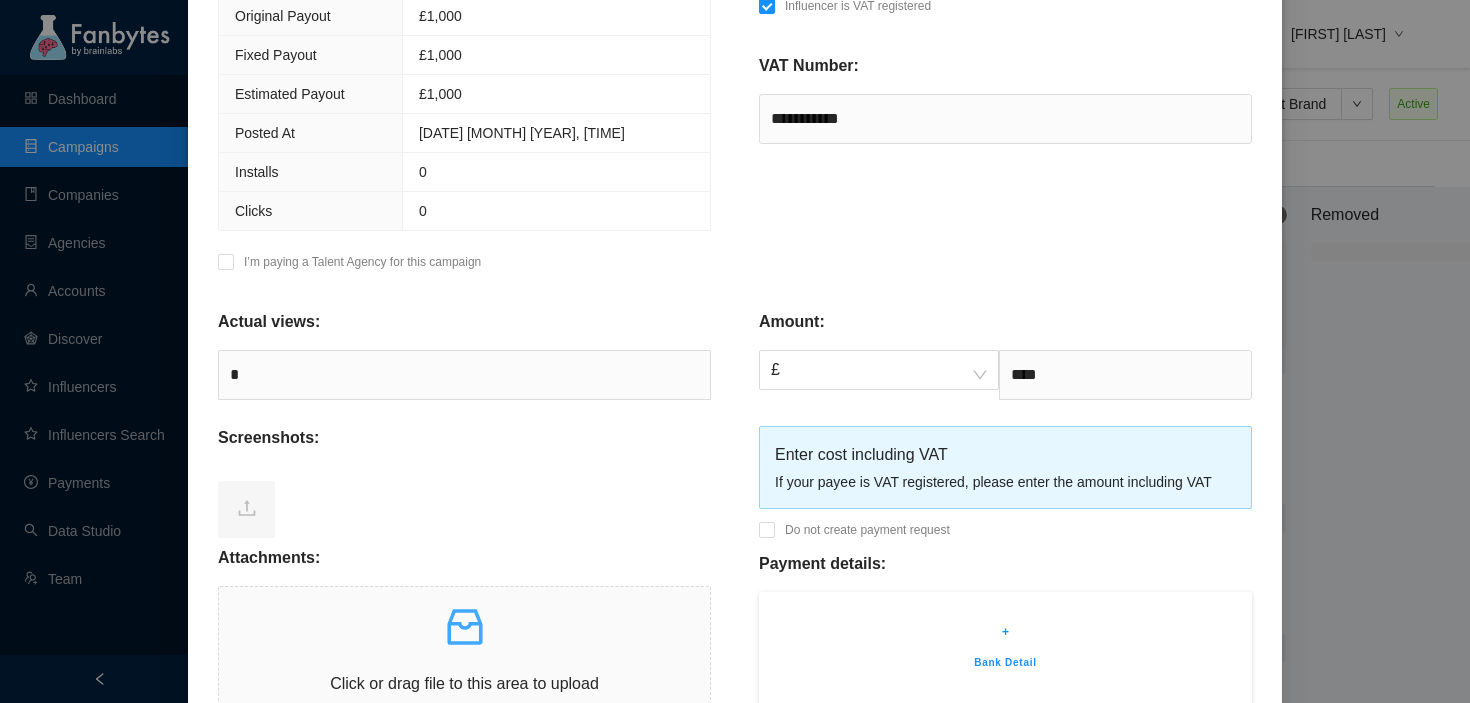 scroll, scrollTop: 653, scrollLeft: 0, axis: vertical 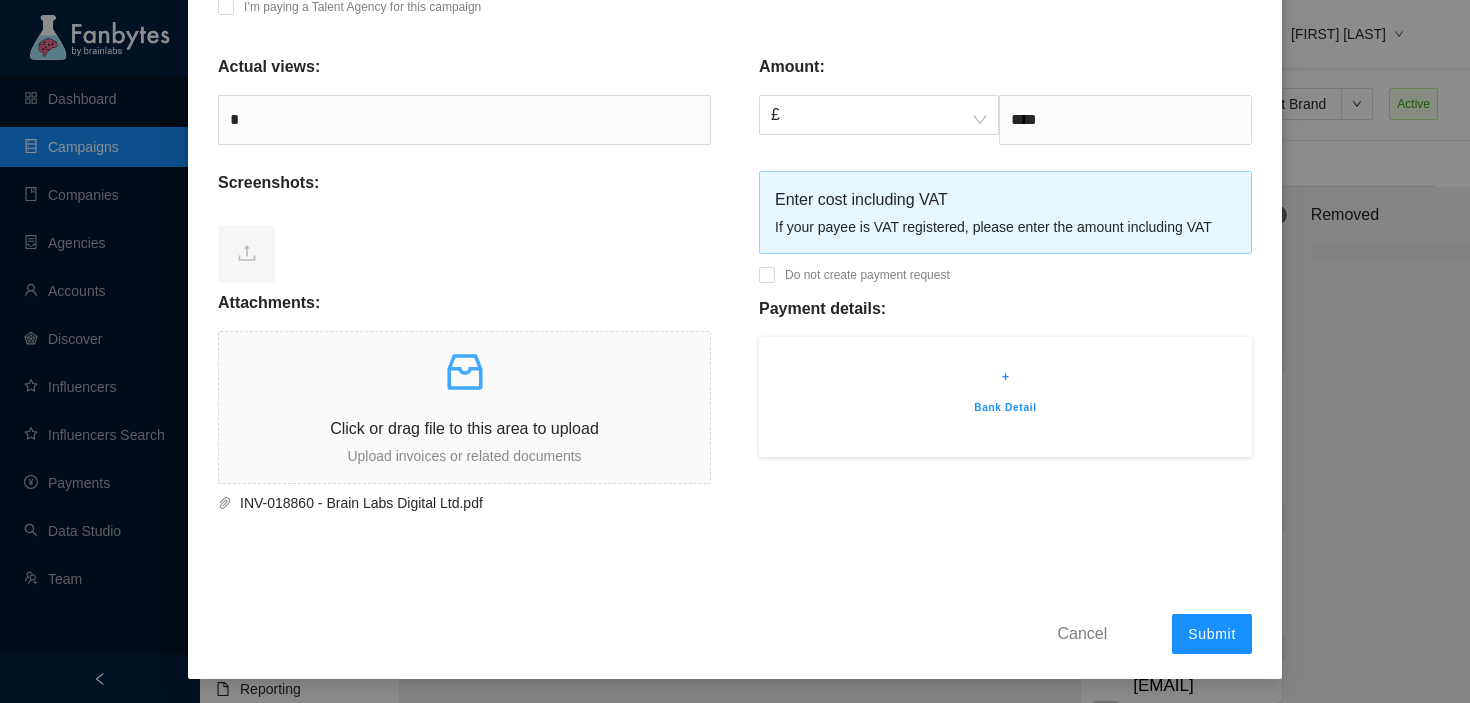 click on "+ Bank Detail" at bounding box center (1005, 397) 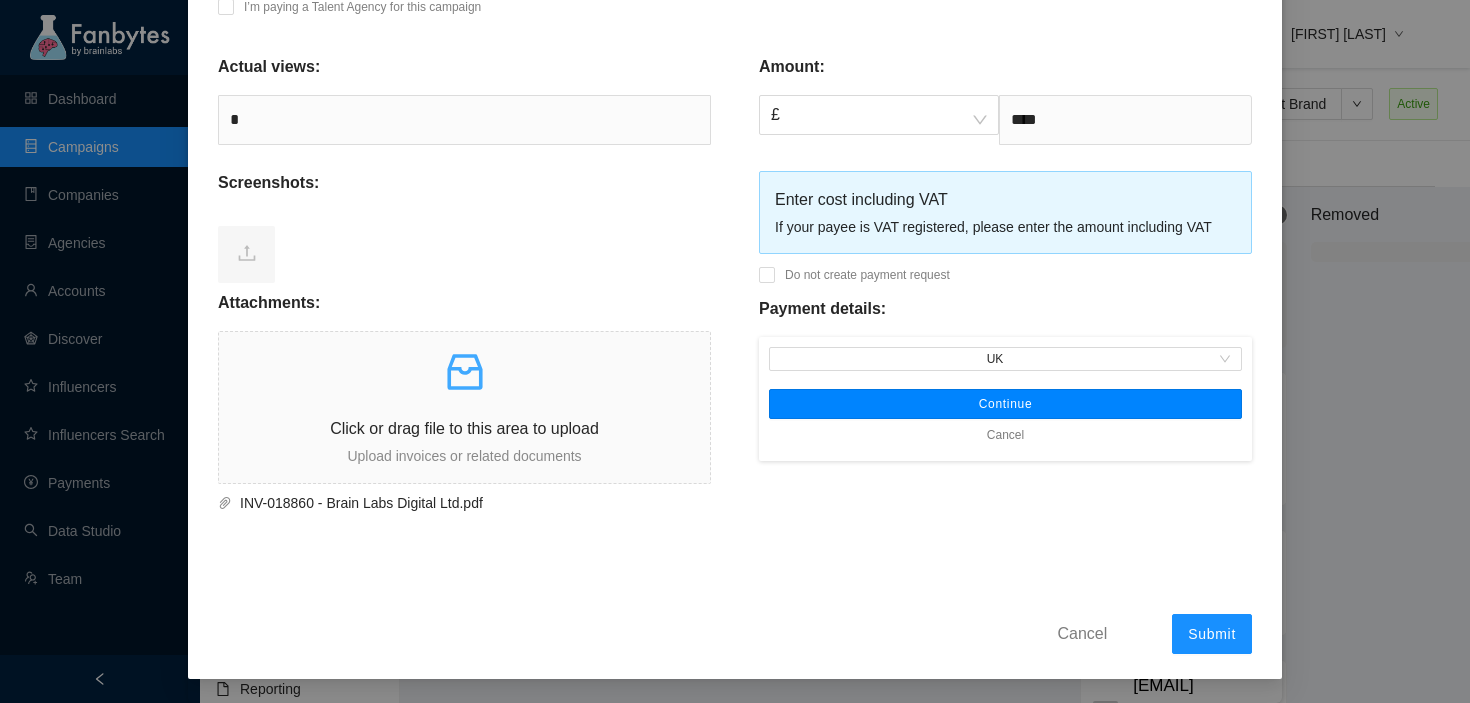 click on "Continue" at bounding box center (1005, 404) 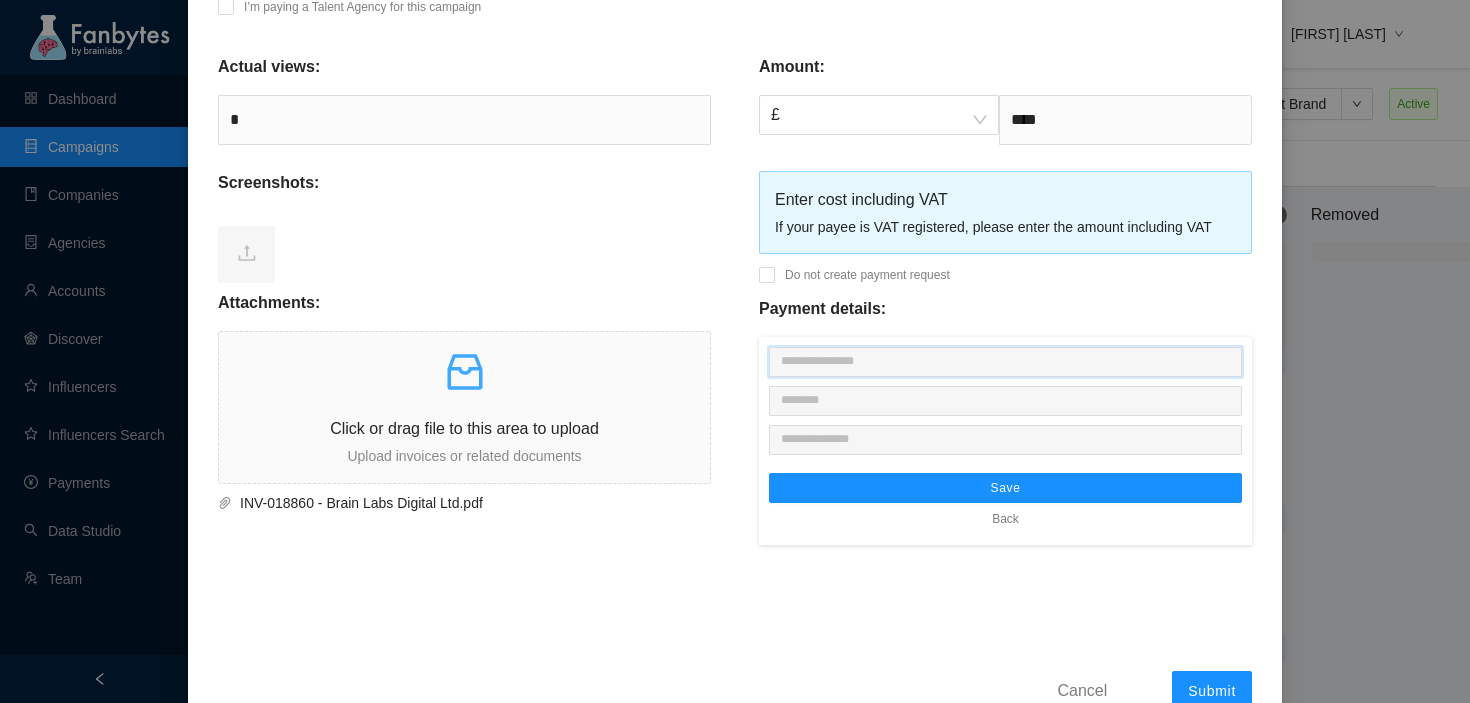 click at bounding box center (1005, 362) 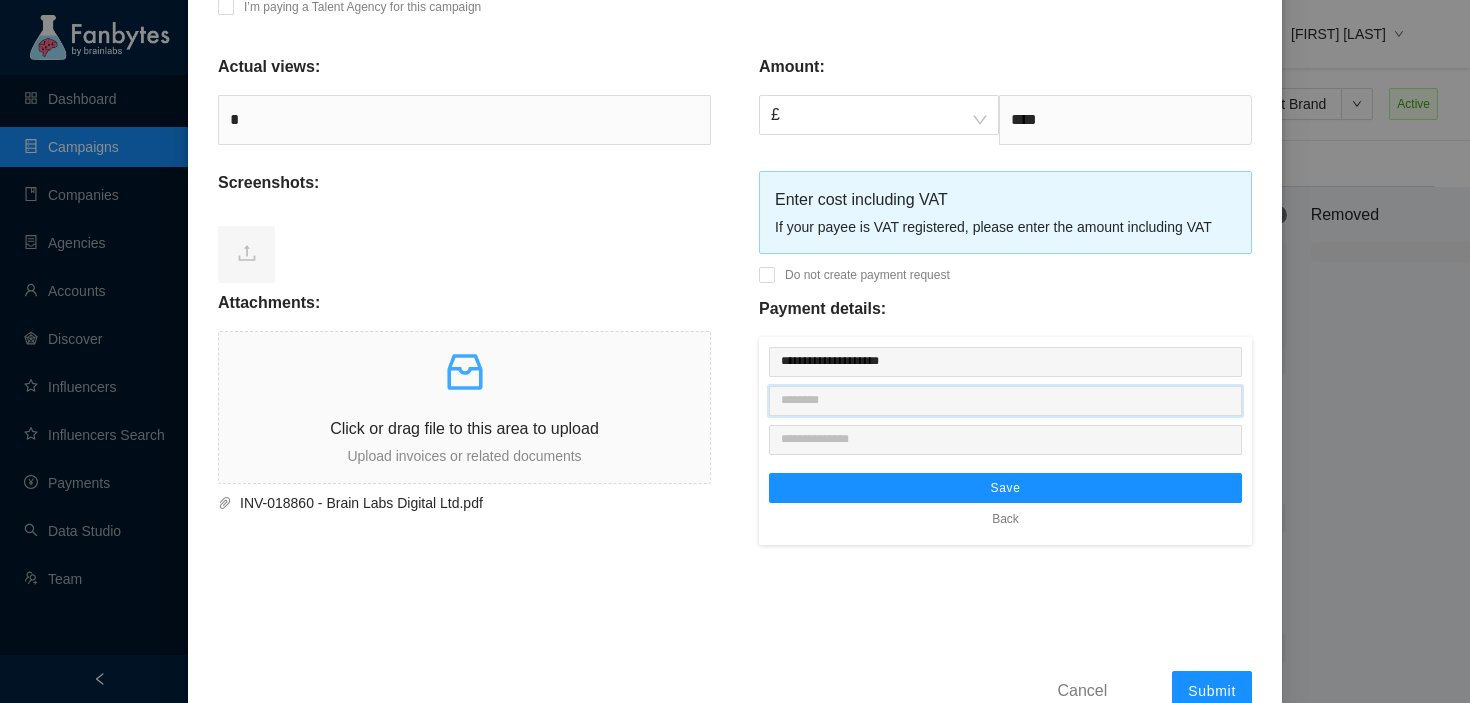 click at bounding box center [1005, 401] 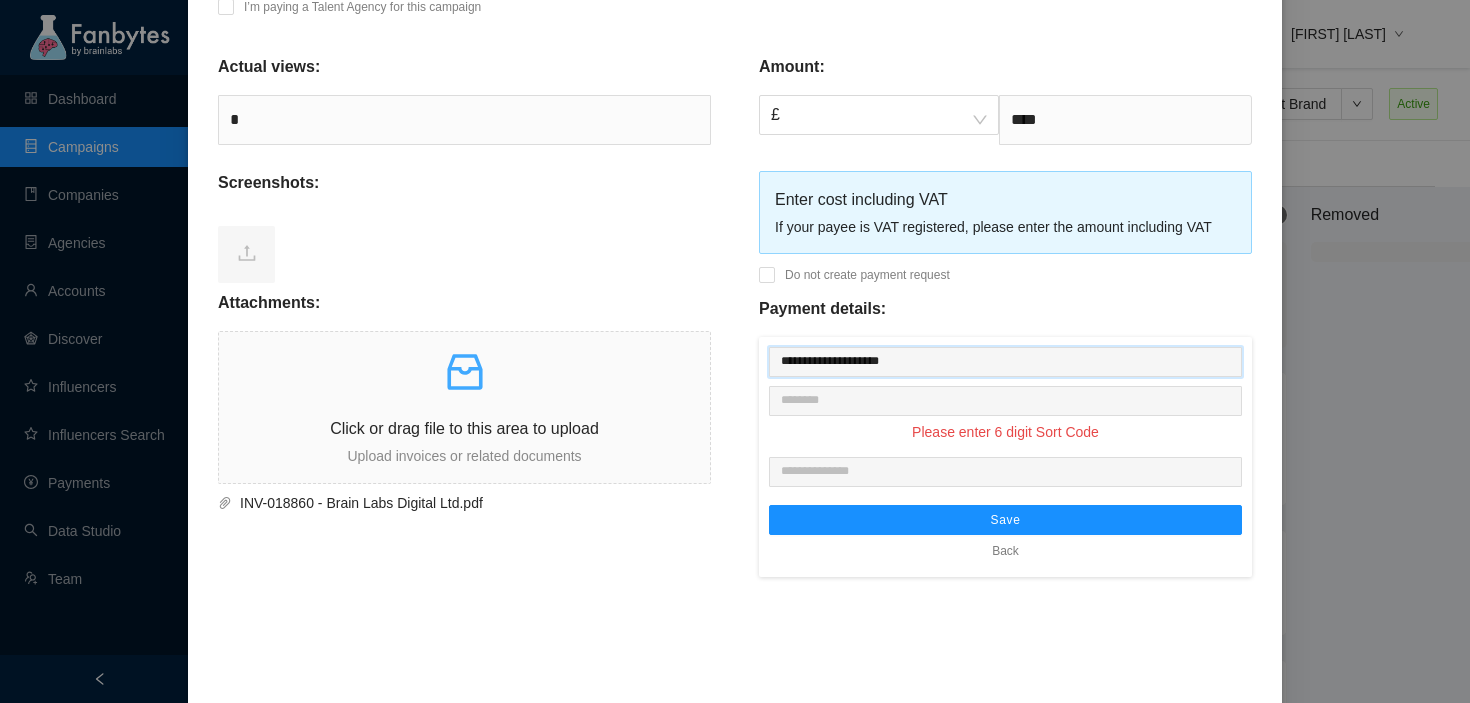 click on "**********" at bounding box center [1005, 362] 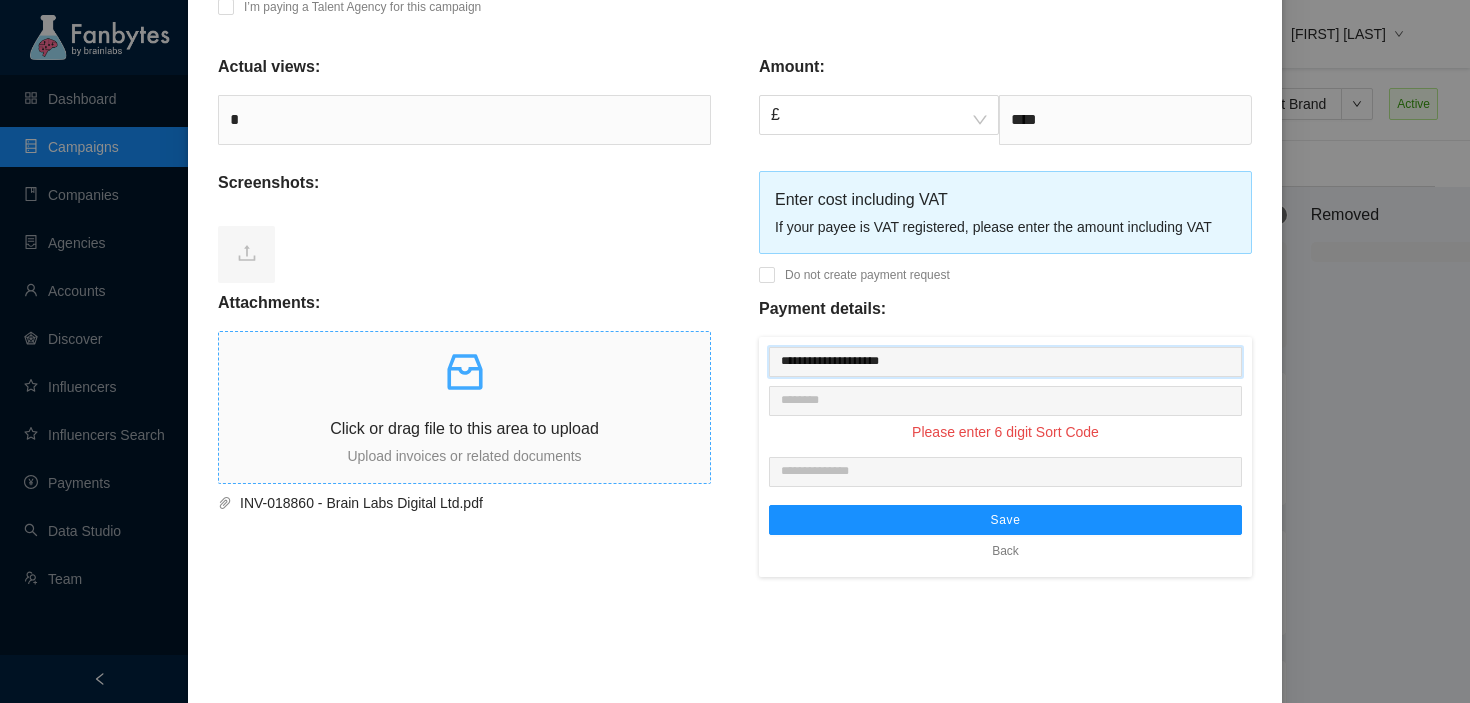 drag, startPoint x: 945, startPoint y: 358, endPoint x: 397, endPoint y: 345, distance: 548.1542 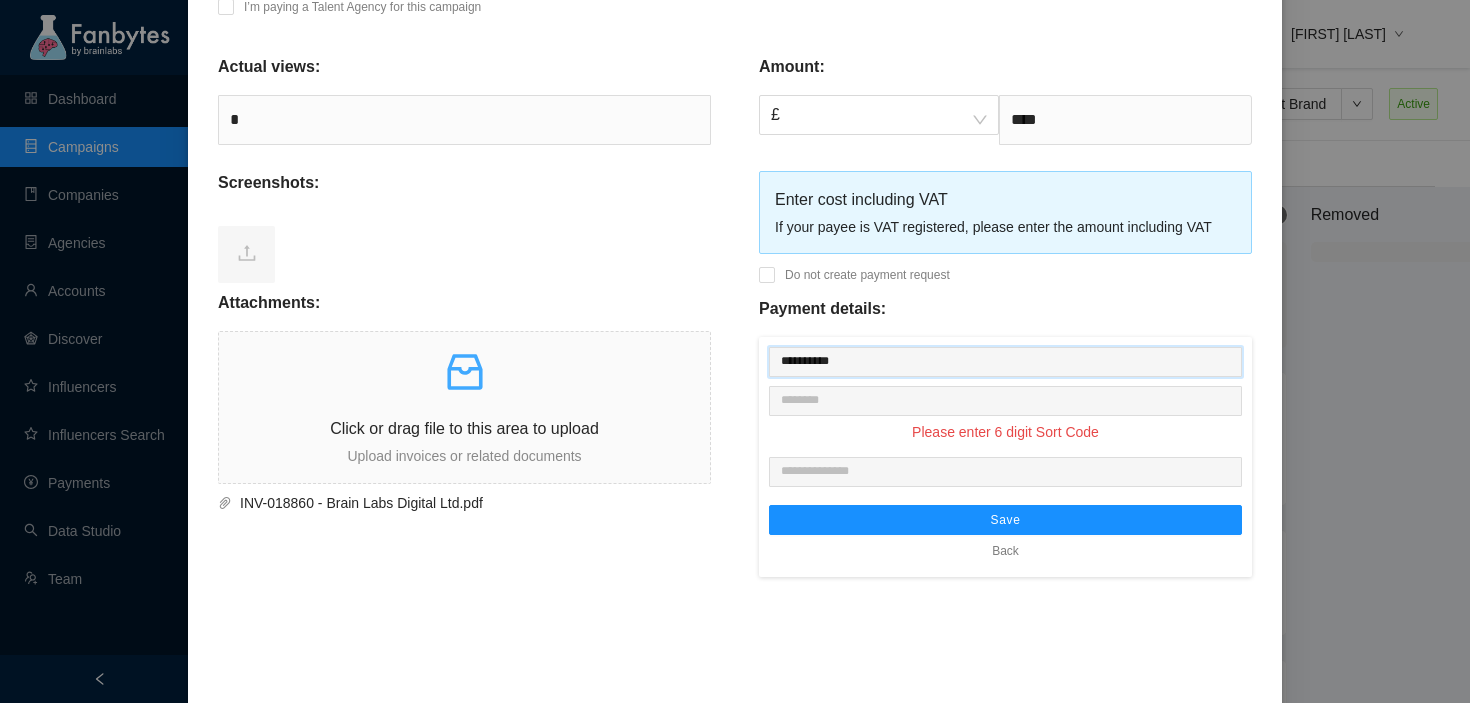 type on "**********" 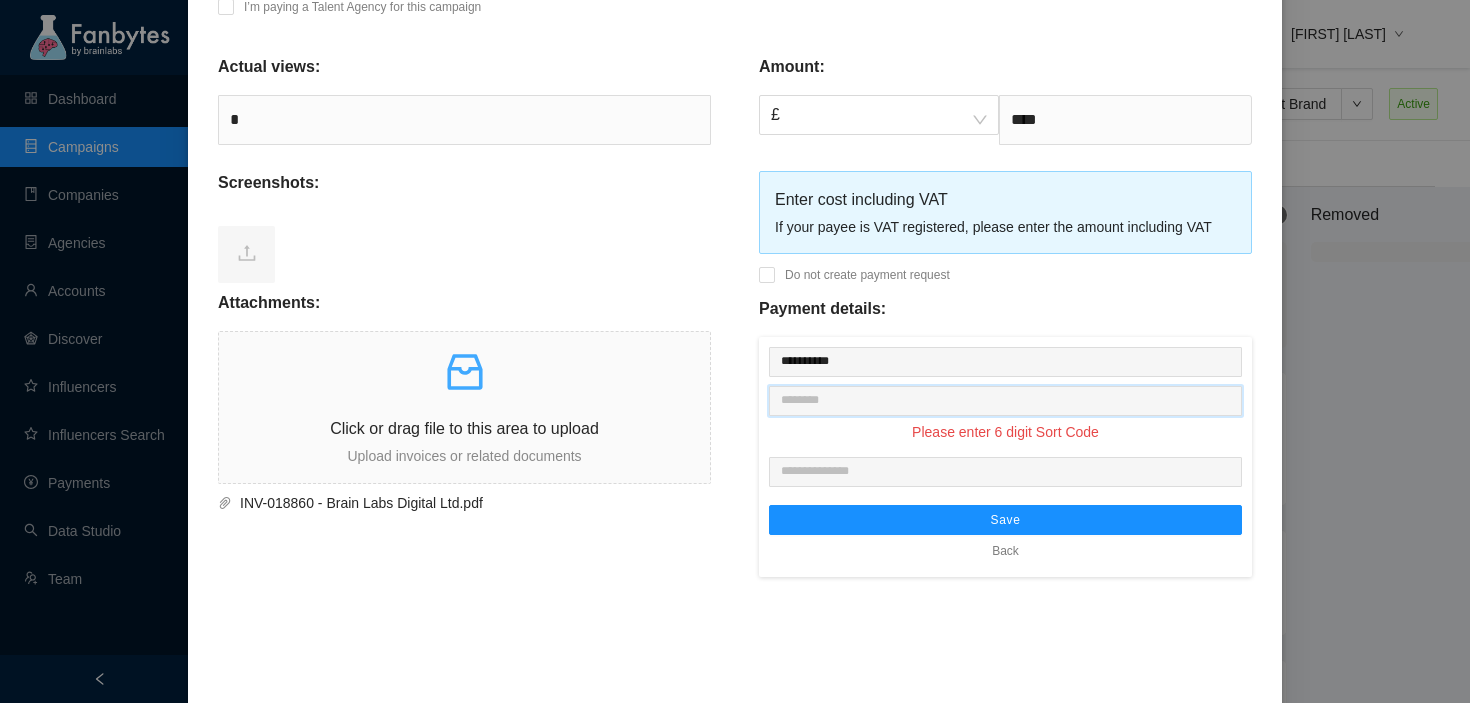 click at bounding box center (1005, 401) 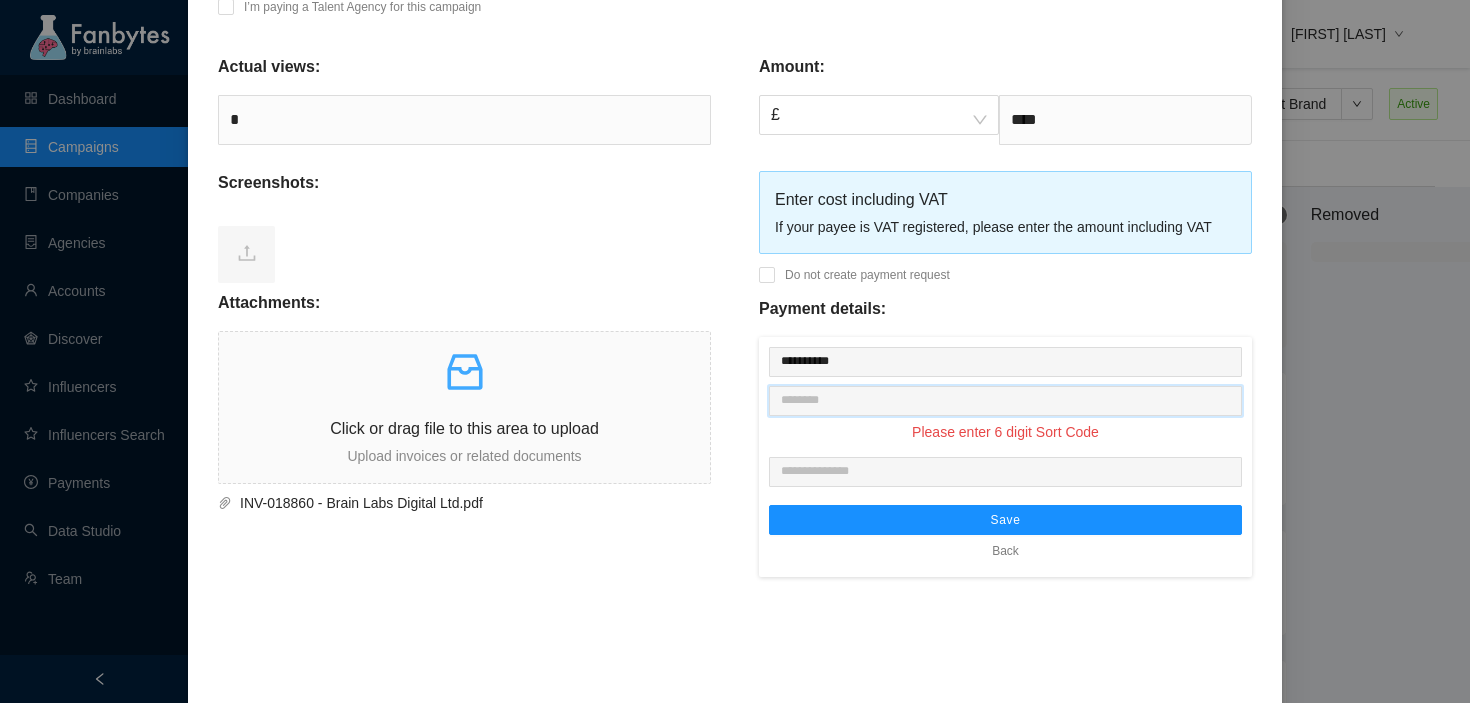 paste on "********" 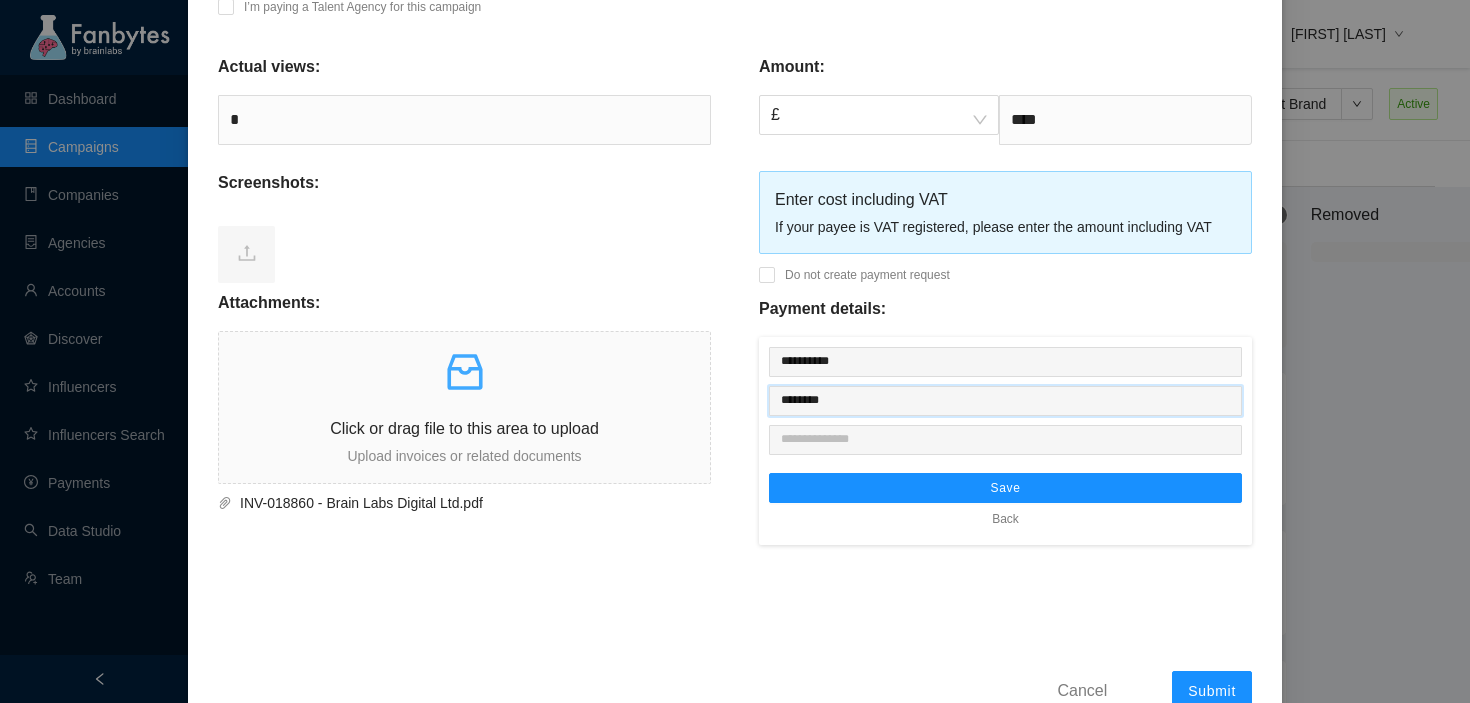 type on "********" 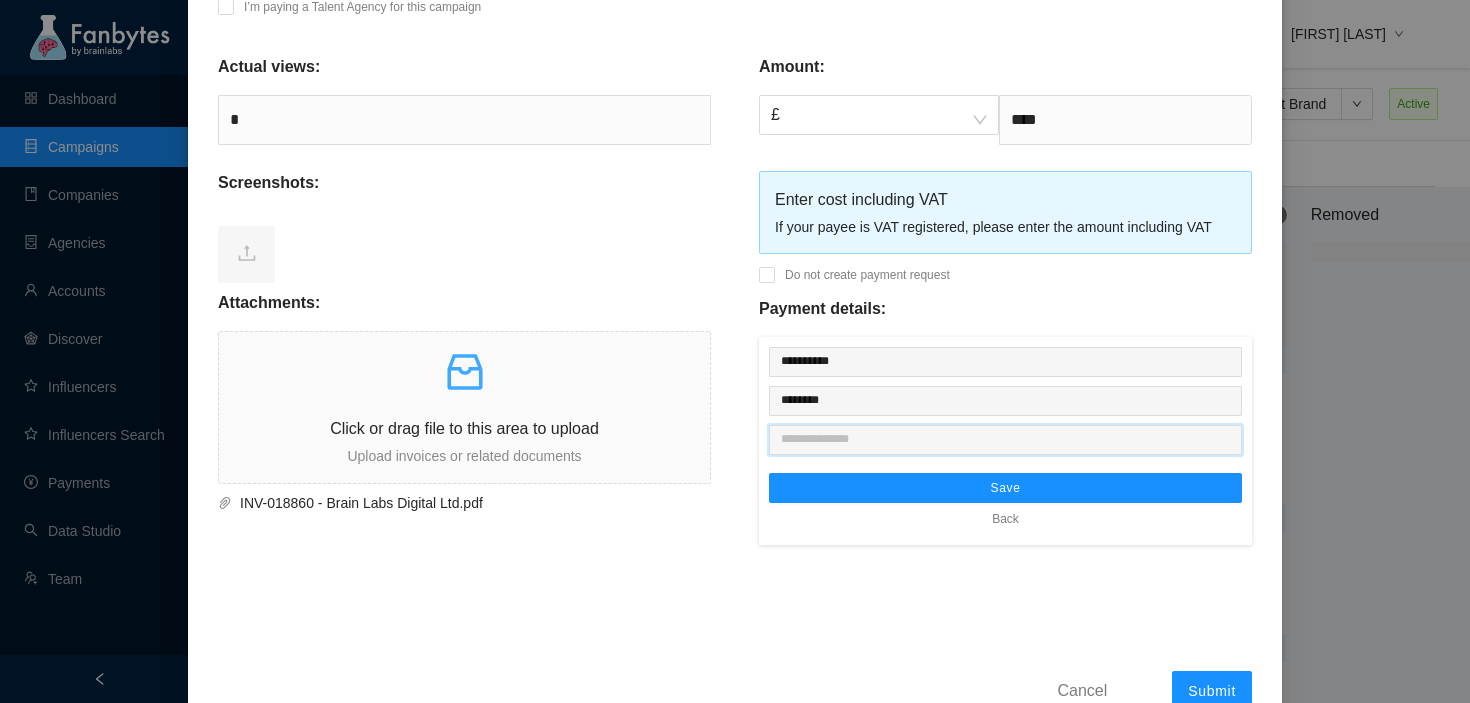 click at bounding box center (1005, 440) 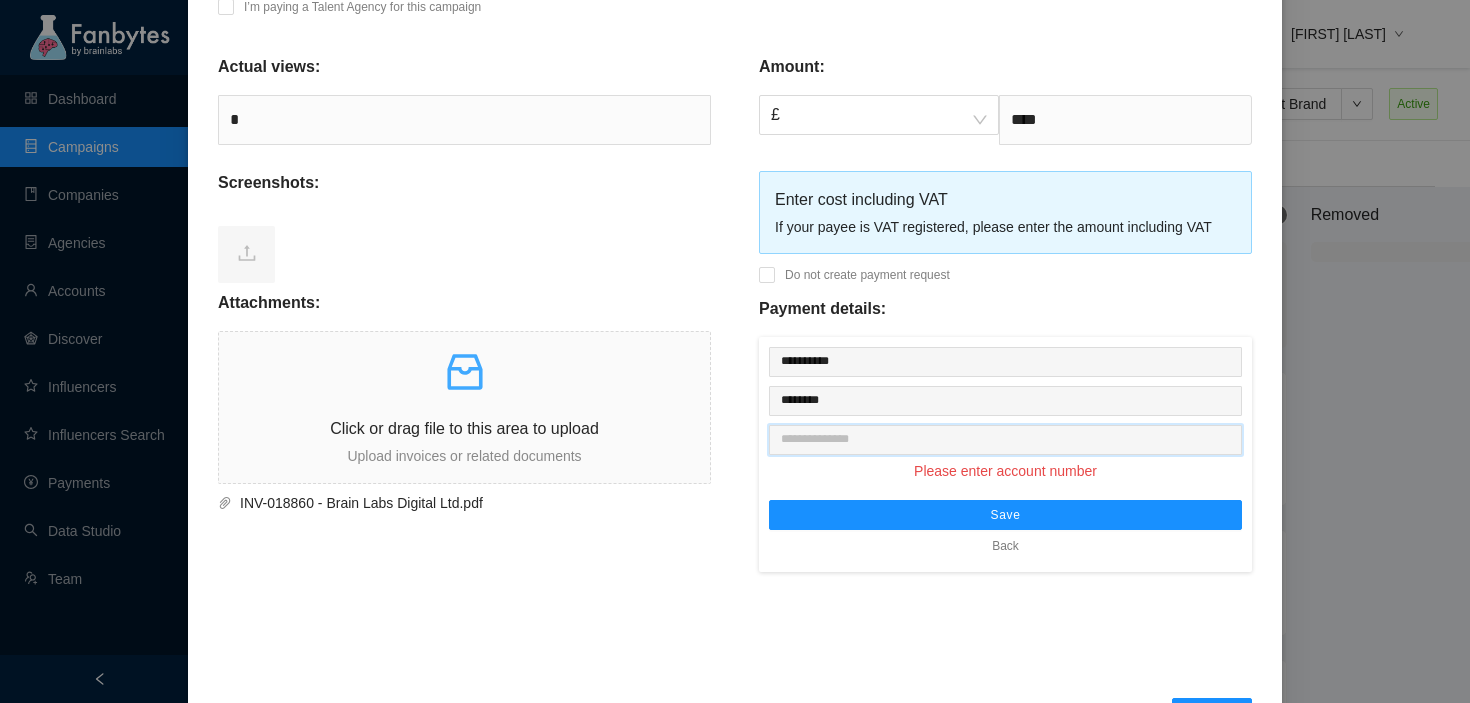 paste on "********" 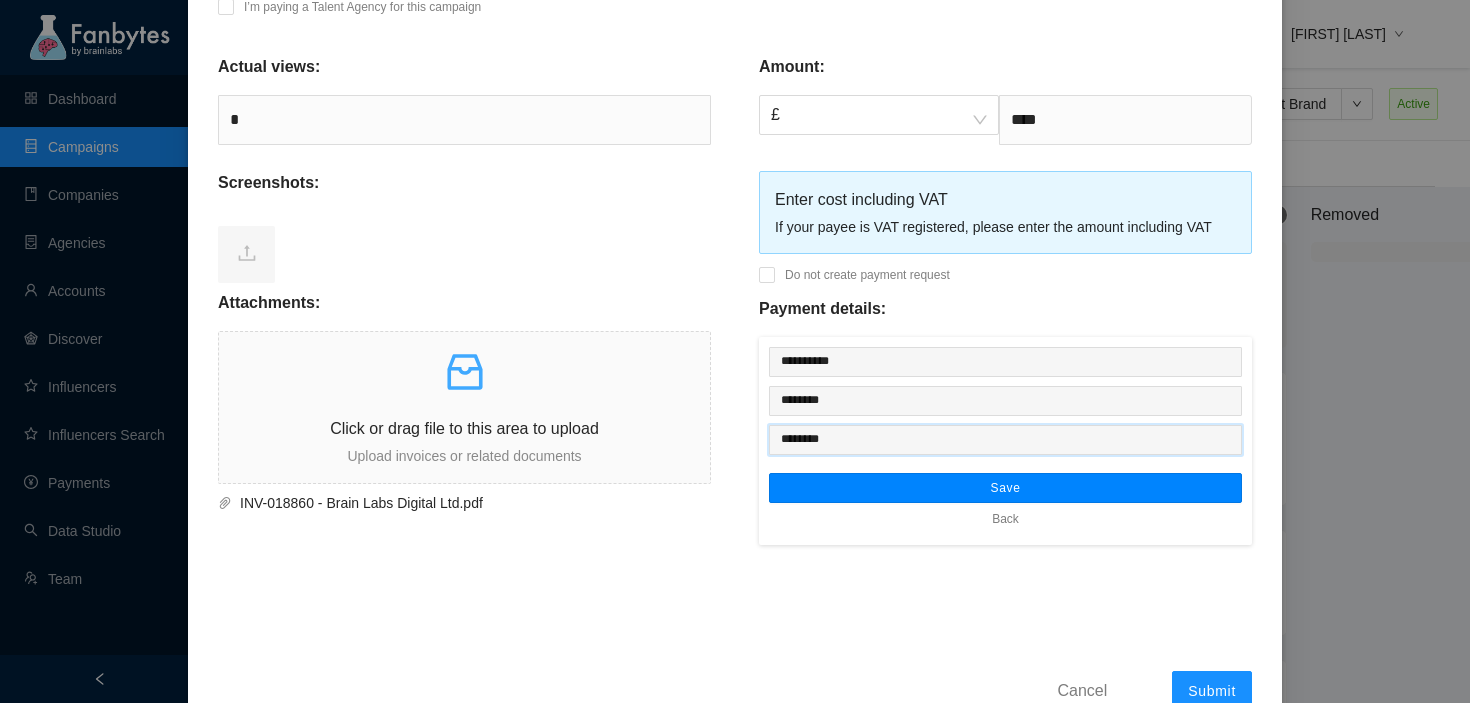type on "********" 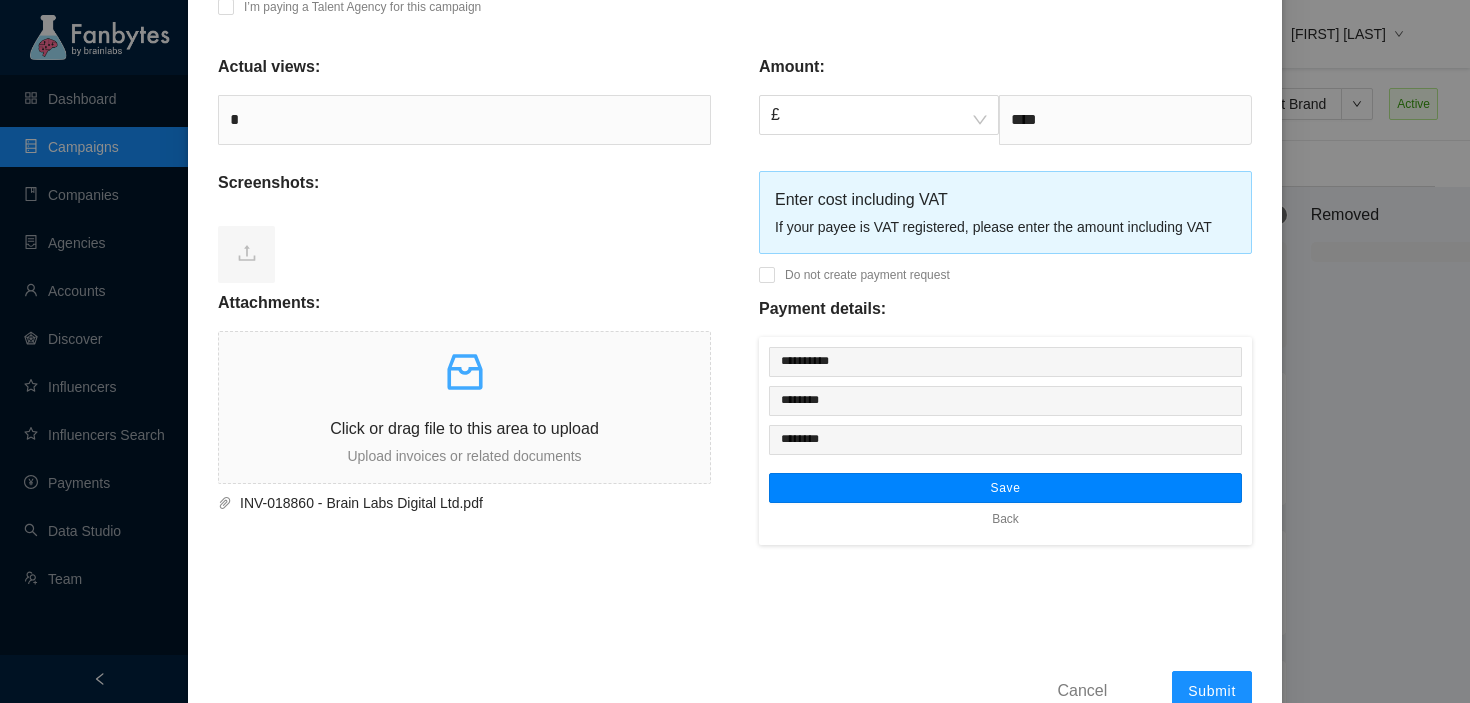 click on "Save" at bounding box center [1005, 488] 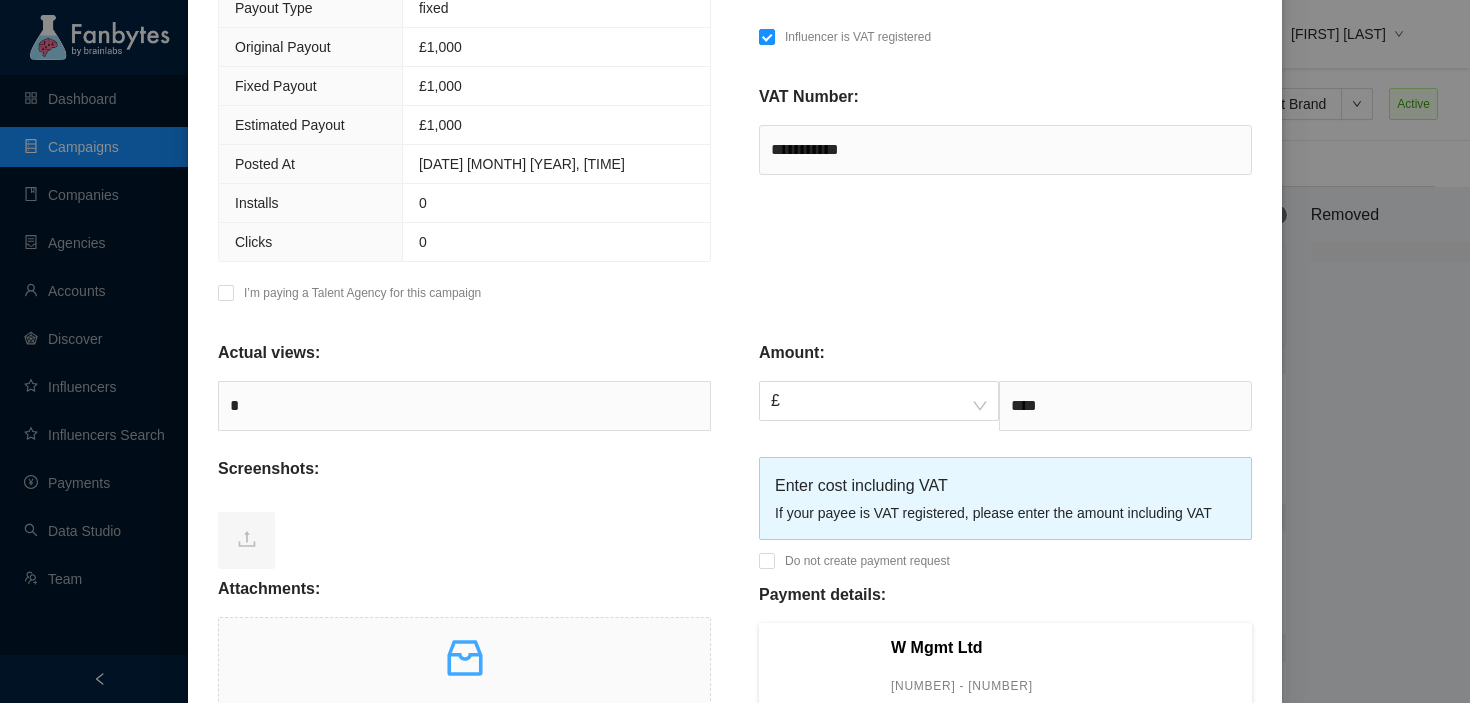 scroll, scrollTop: 653, scrollLeft: 0, axis: vertical 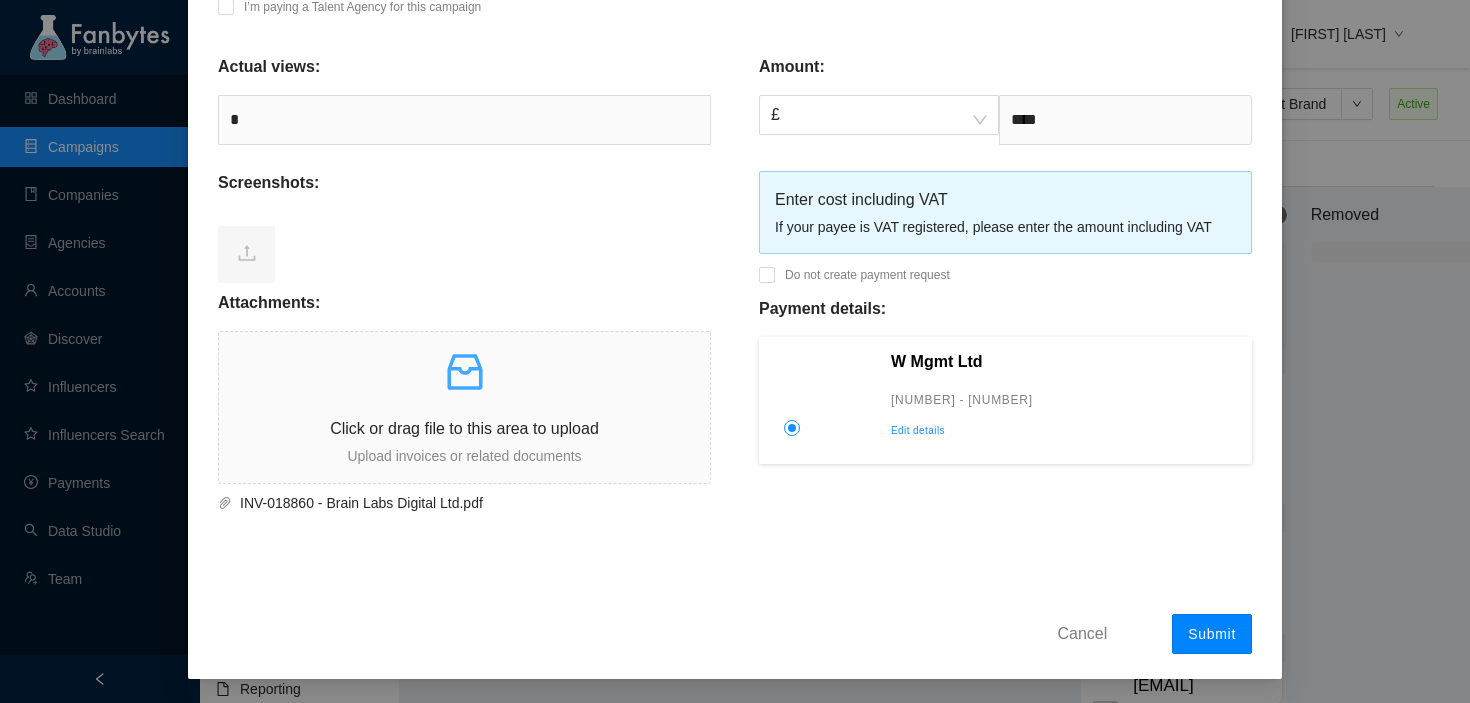 click on "Submit" at bounding box center (1212, 634) 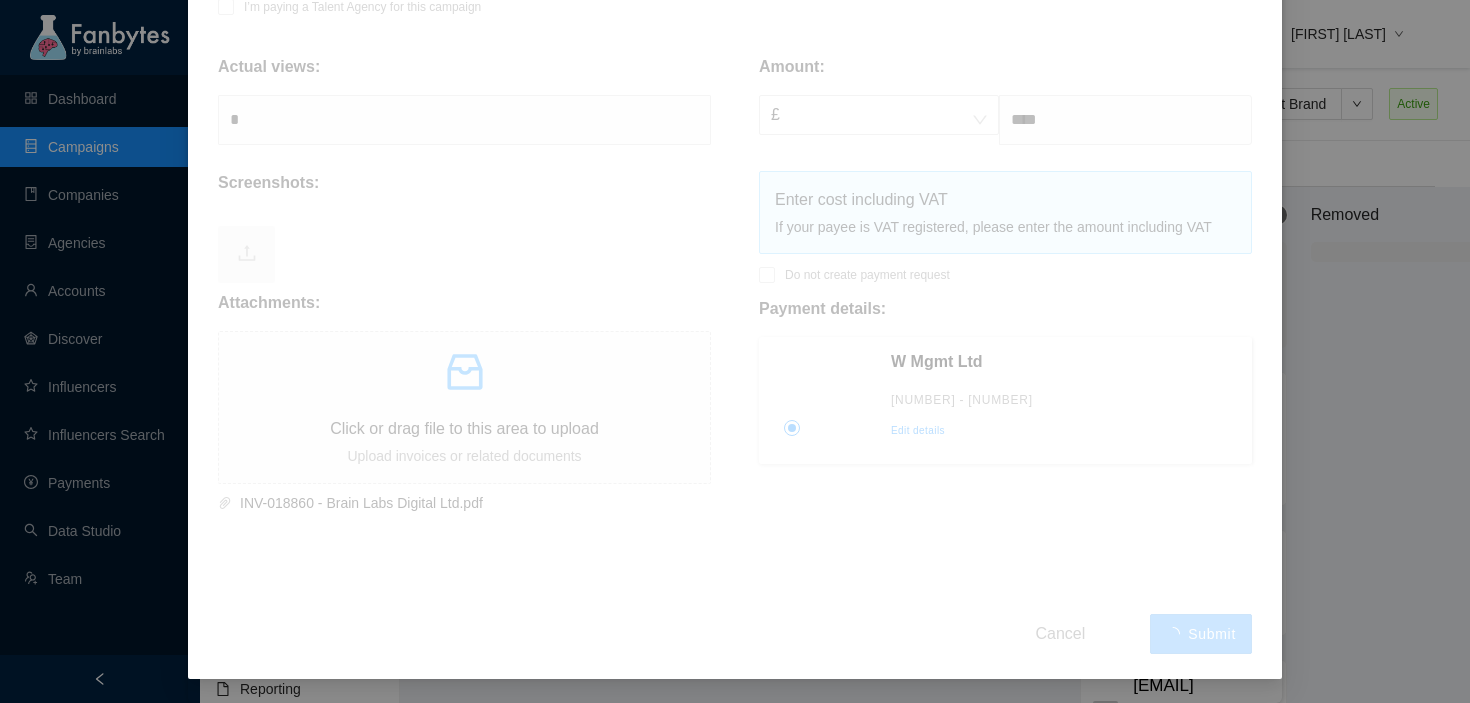 type 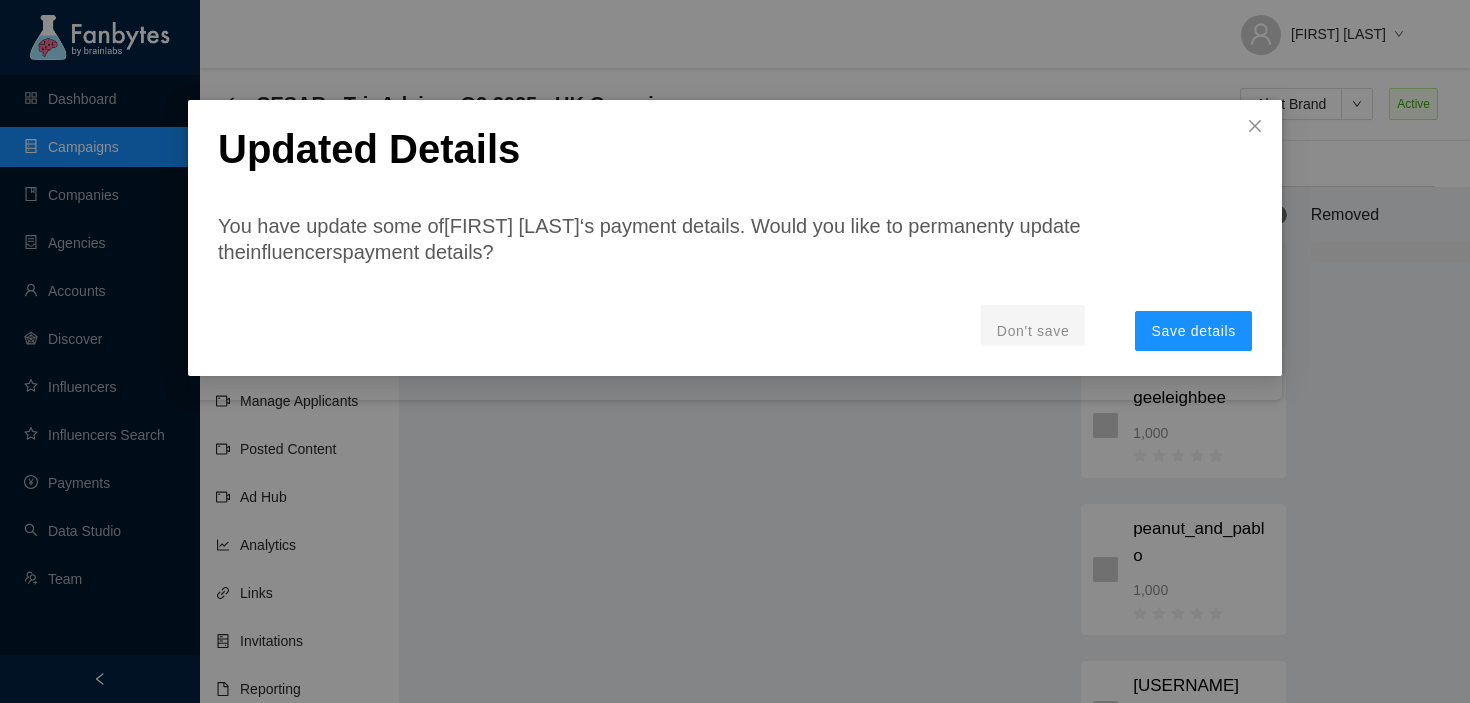 scroll, scrollTop: 0, scrollLeft: 0, axis: both 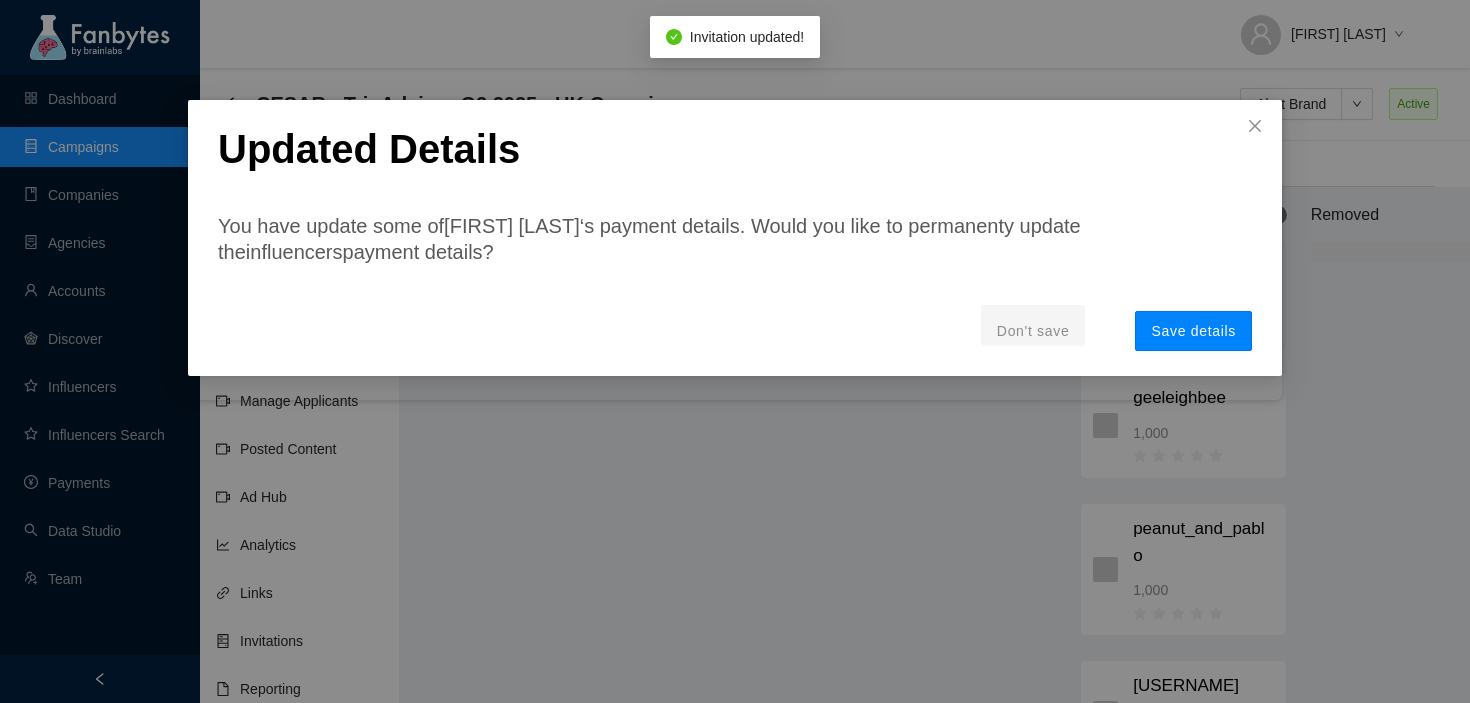 click on "Save details" at bounding box center (1193, 331) 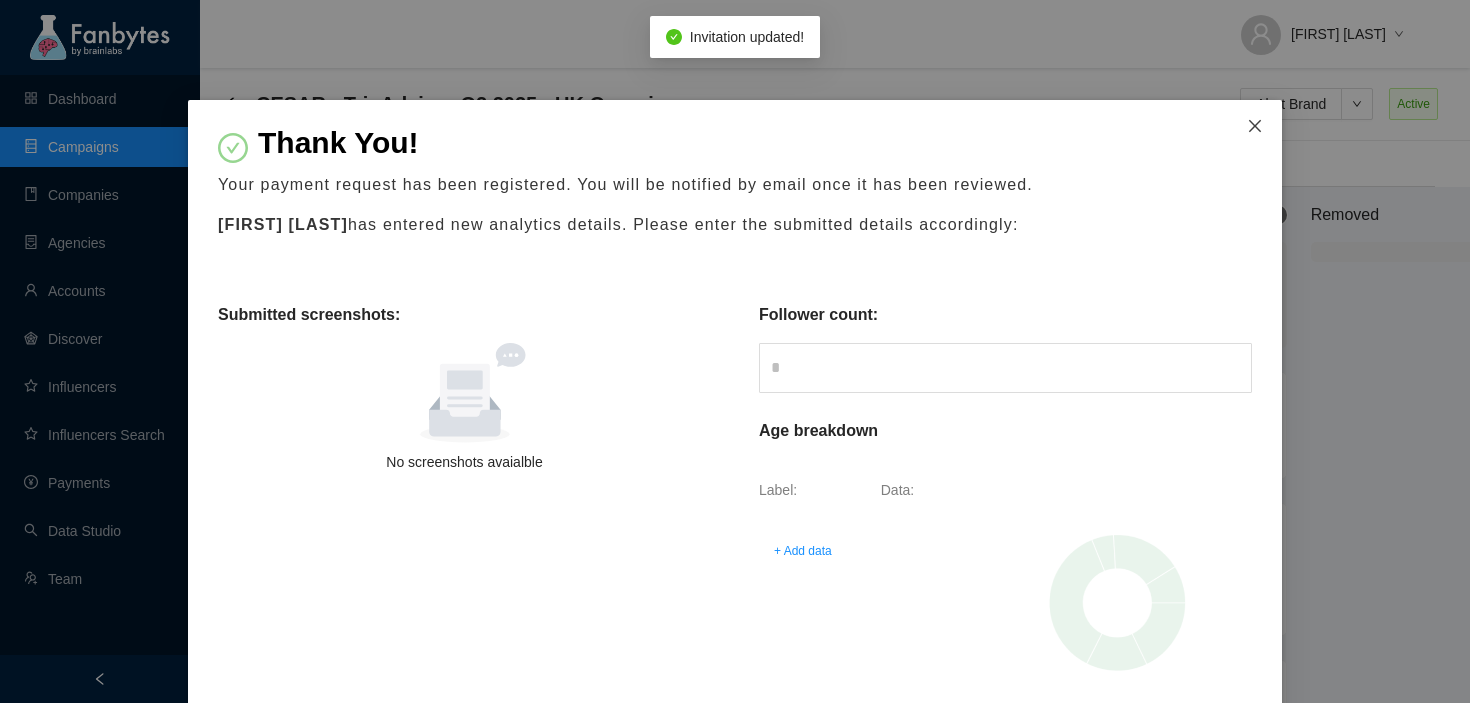 click 